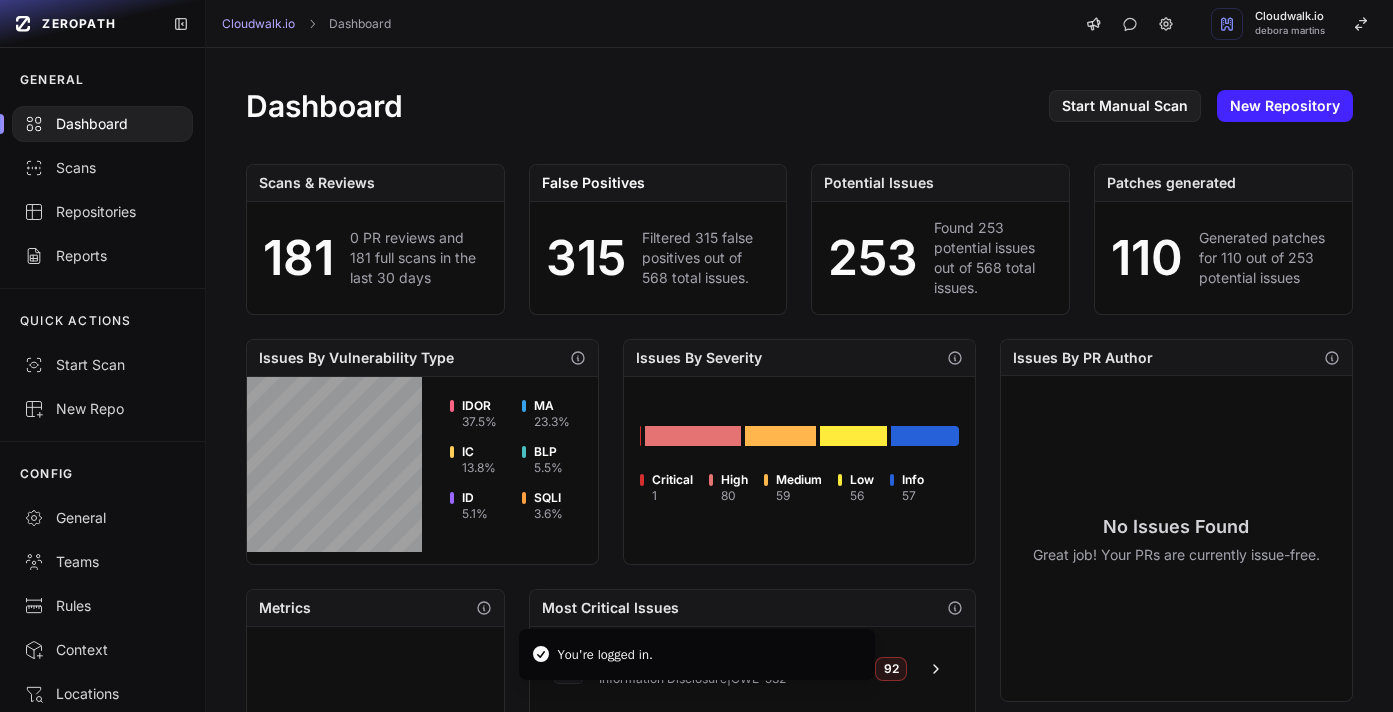 scroll, scrollTop: 0, scrollLeft: 0, axis: both 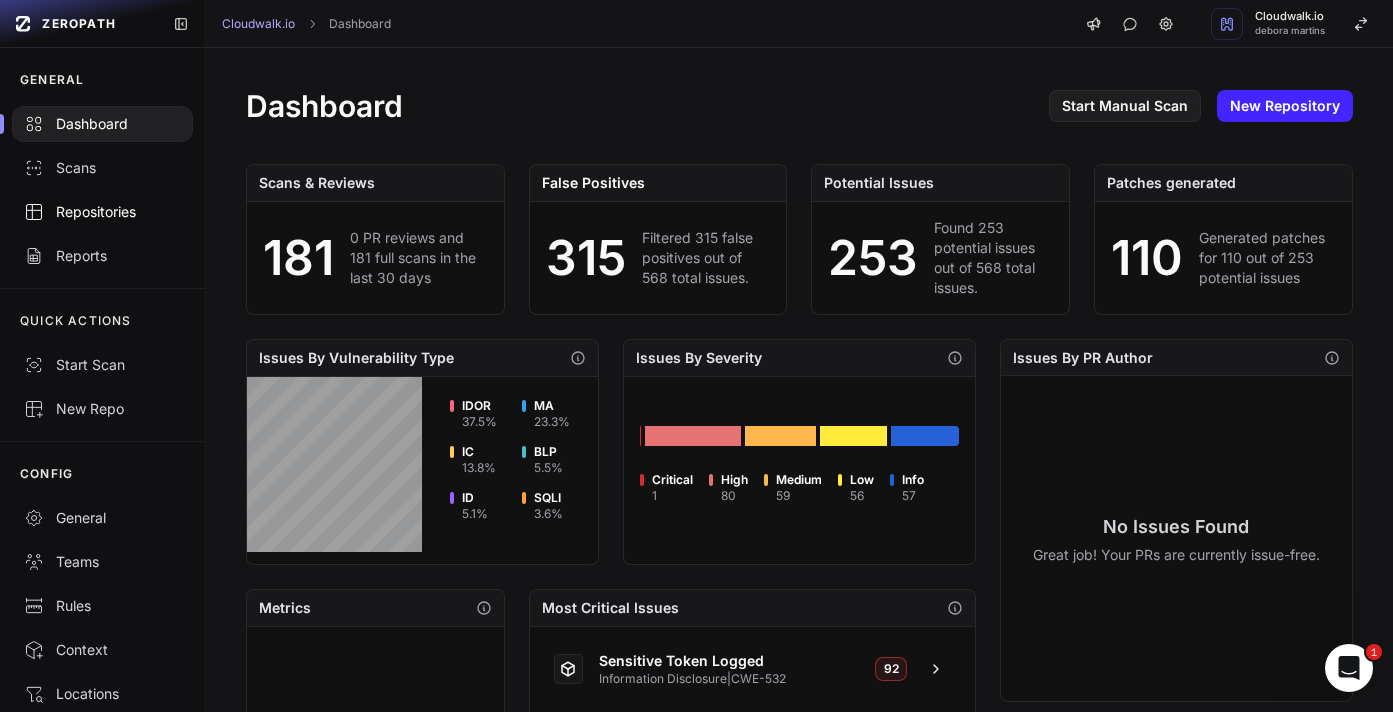 click on "Repositories" at bounding box center [102, 212] 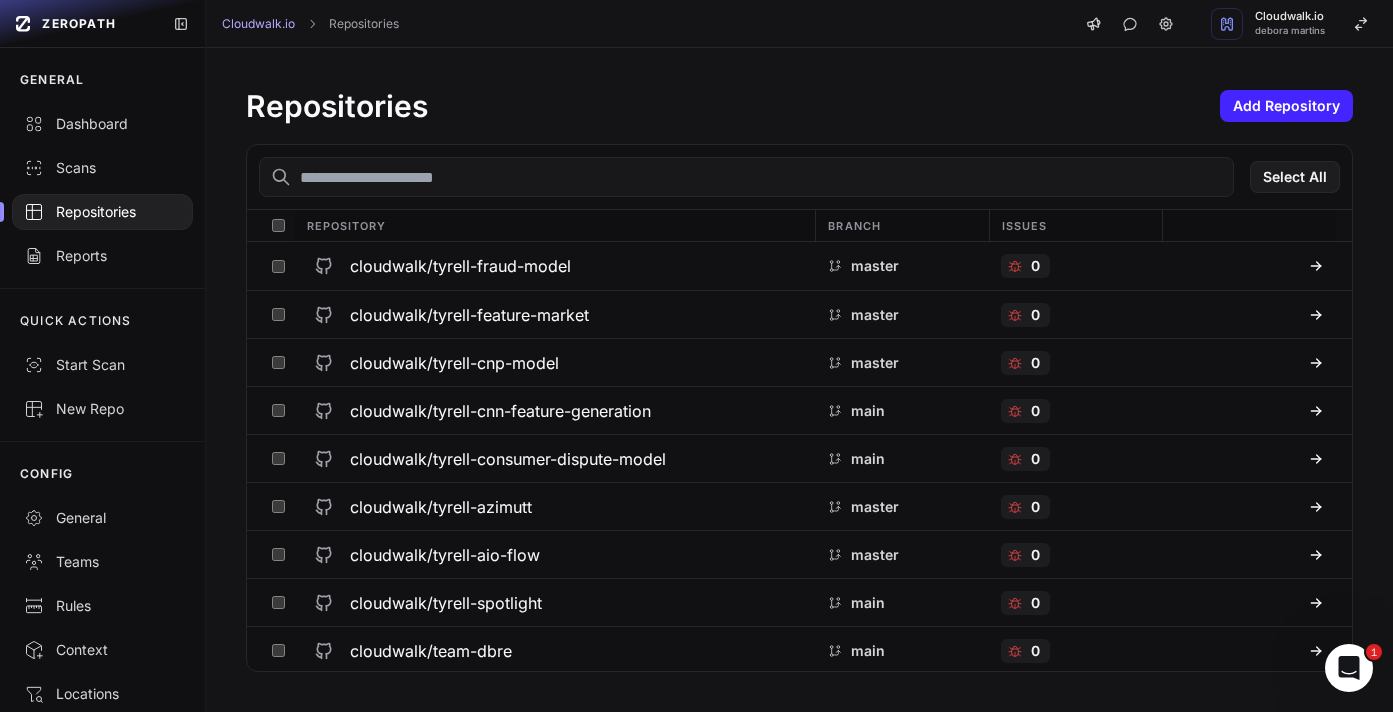 click at bounding box center [746, 177] 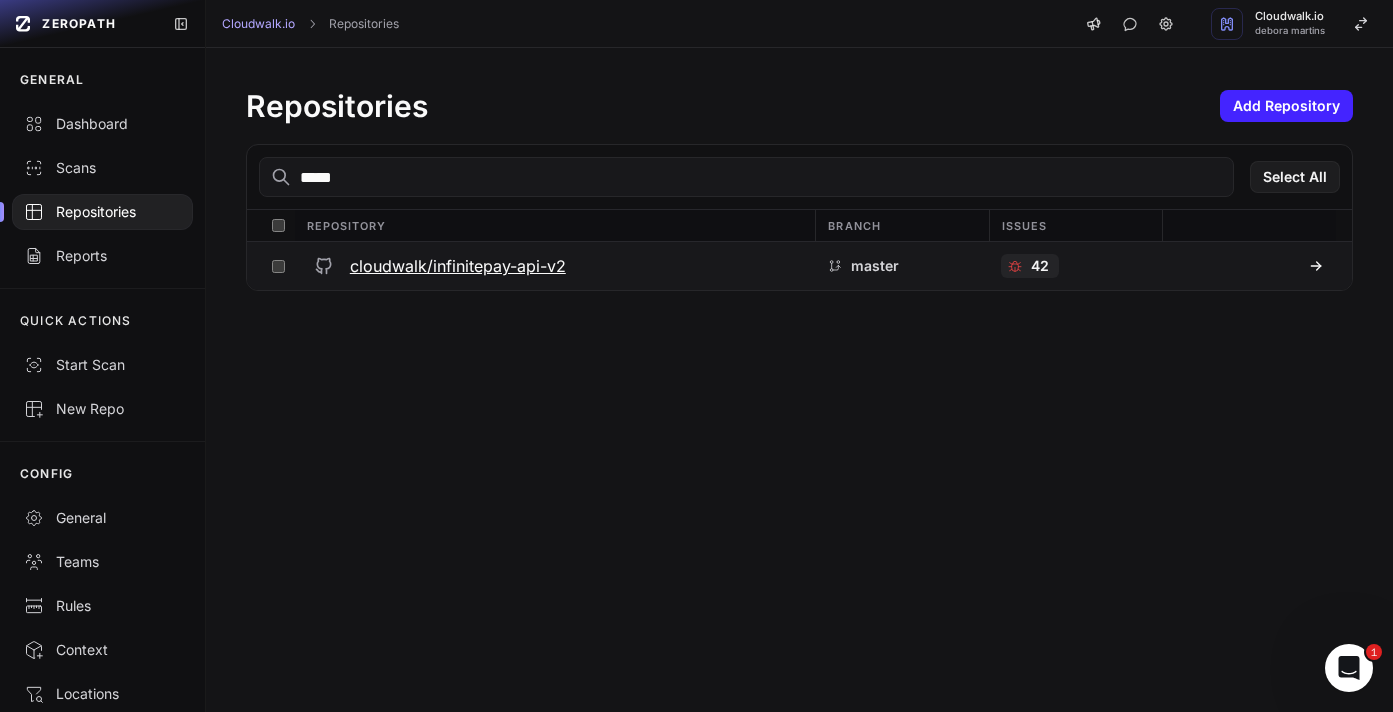 type on "*****" 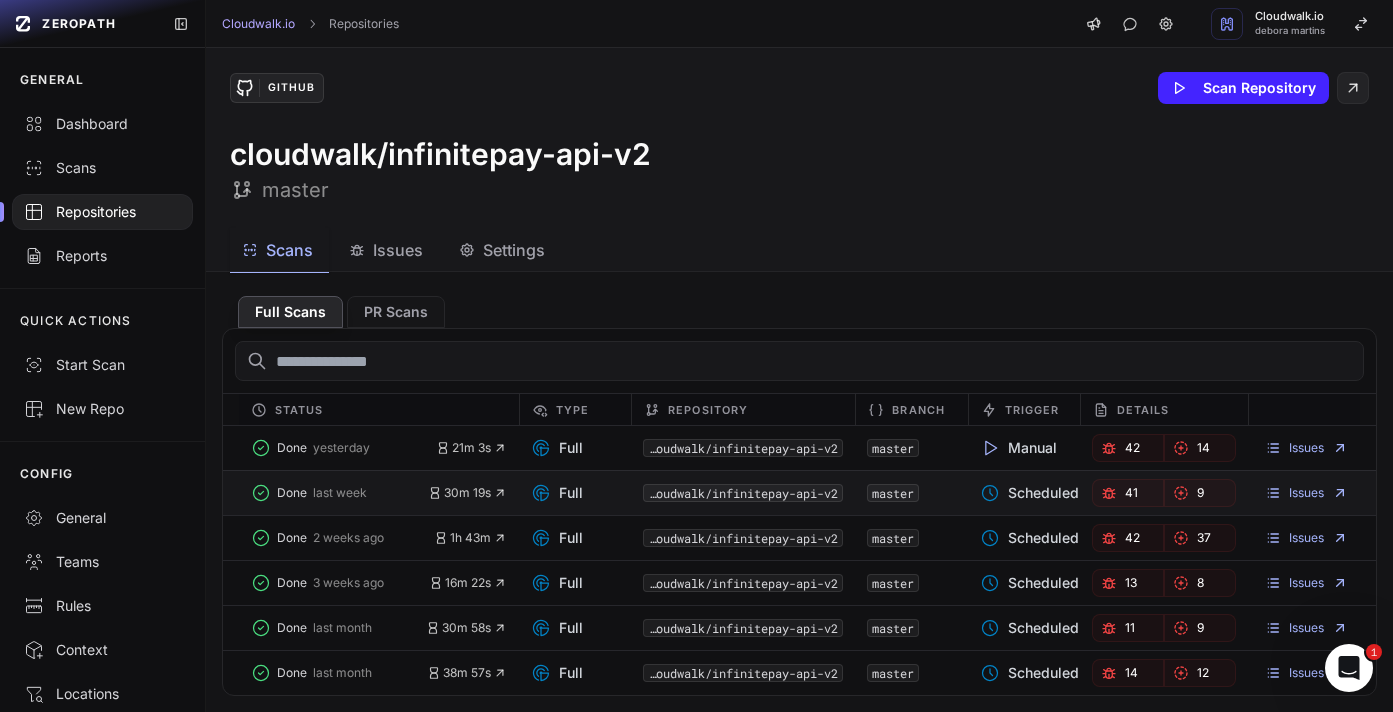 scroll, scrollTop: 45, scrollLeft: 0, axis: vertical 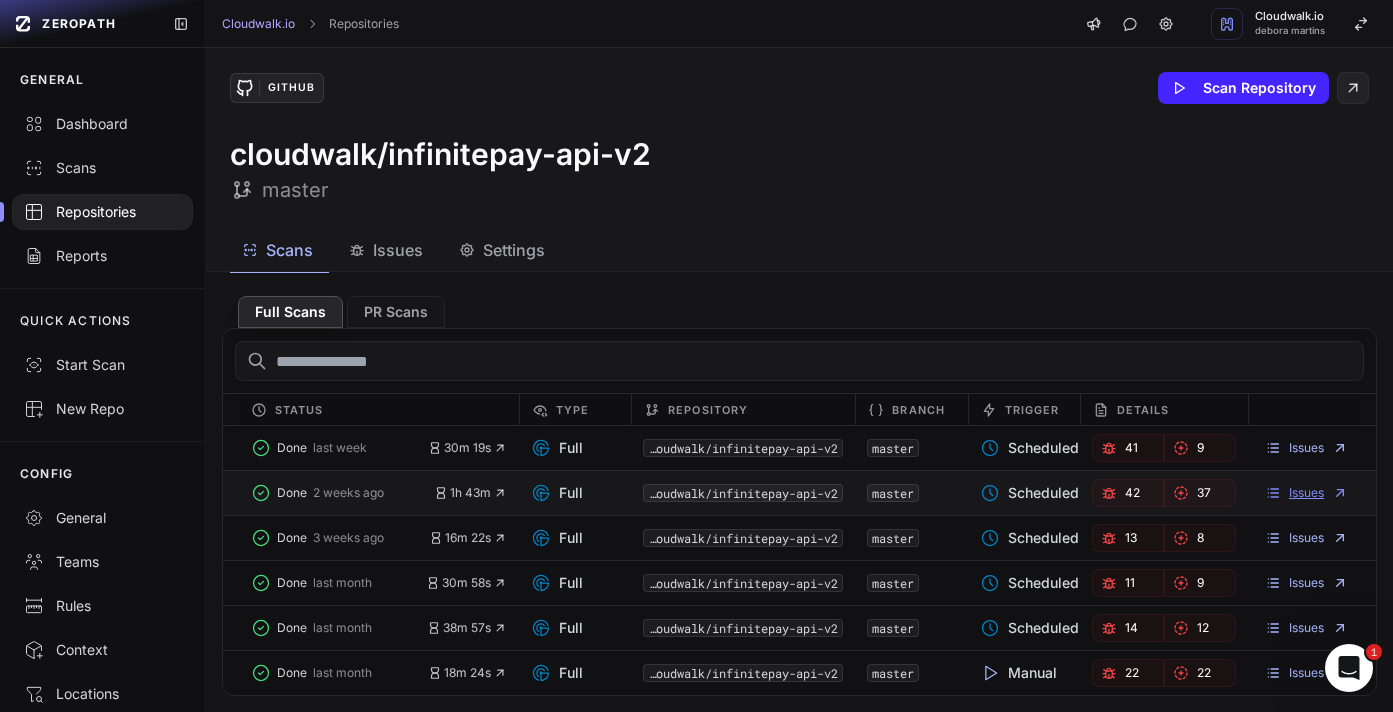 click on "Issues" at bounding box center (1306, 493) 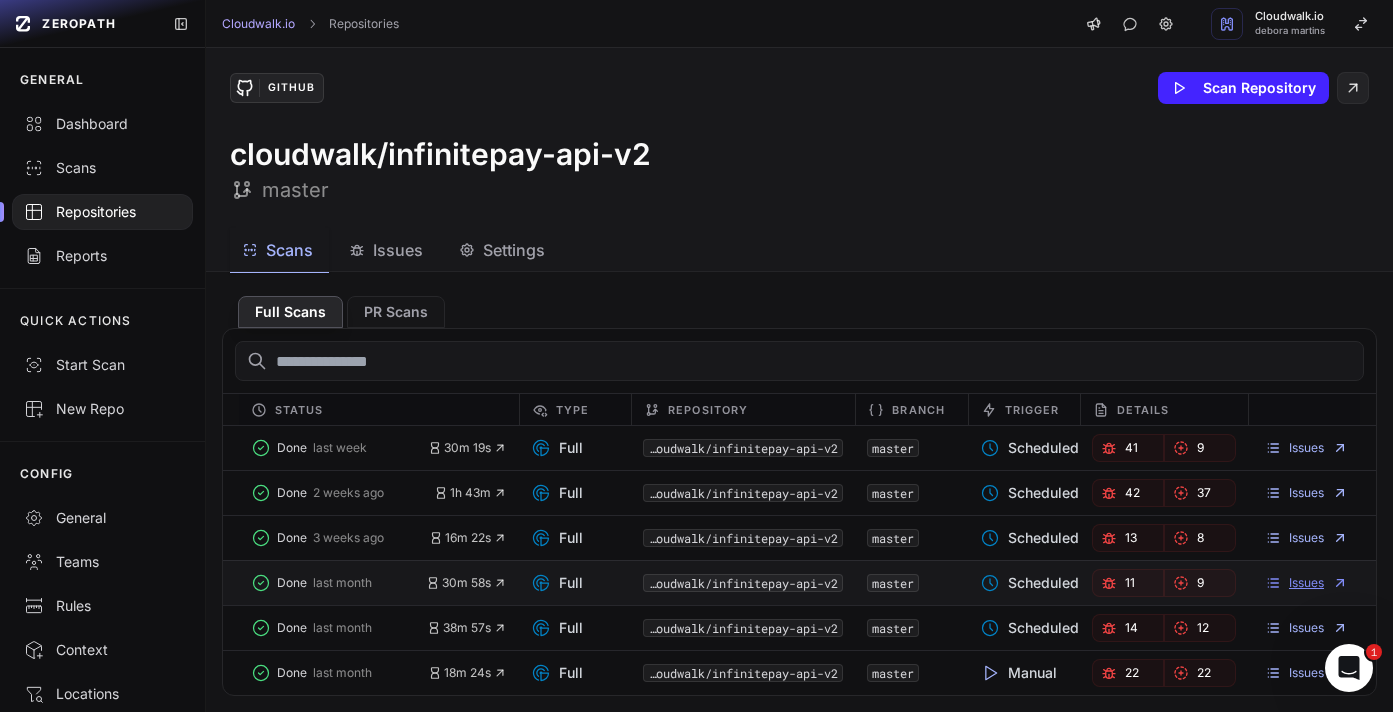 click 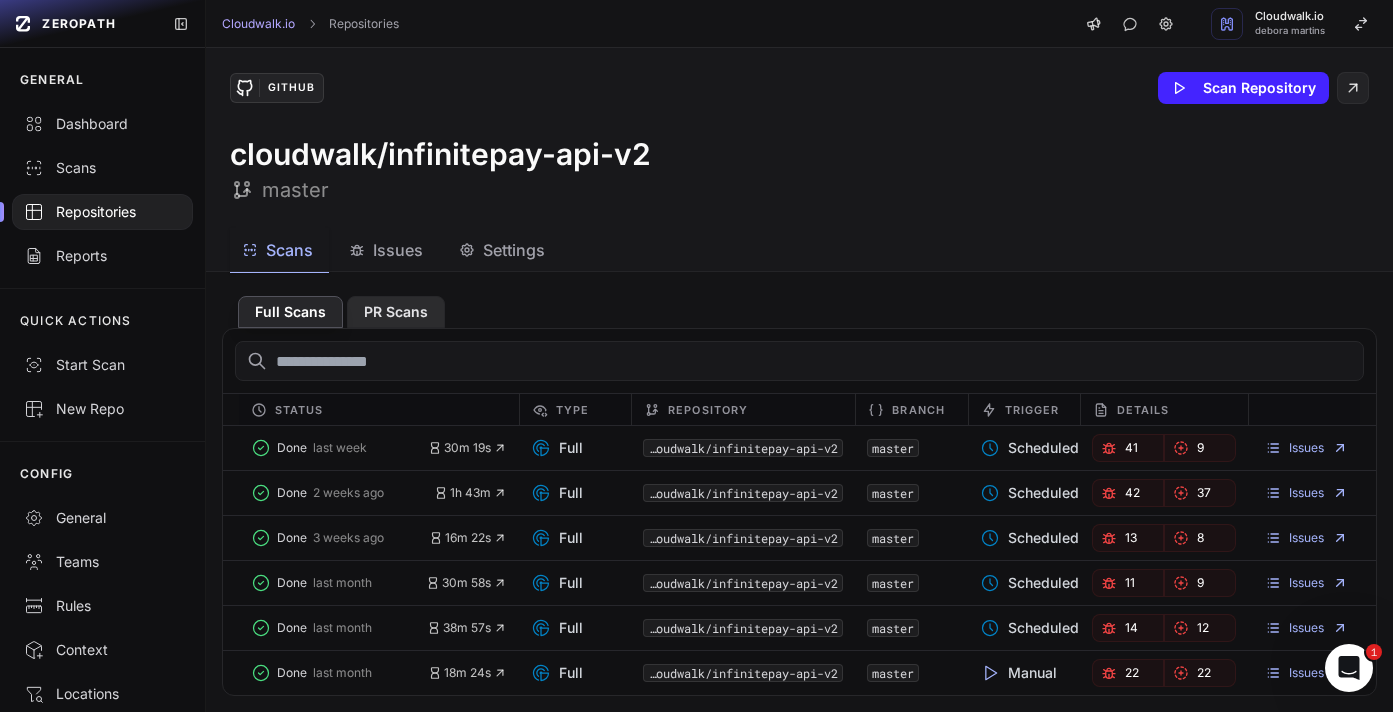 click on "PR Scans" at bounding box center [396, 312] 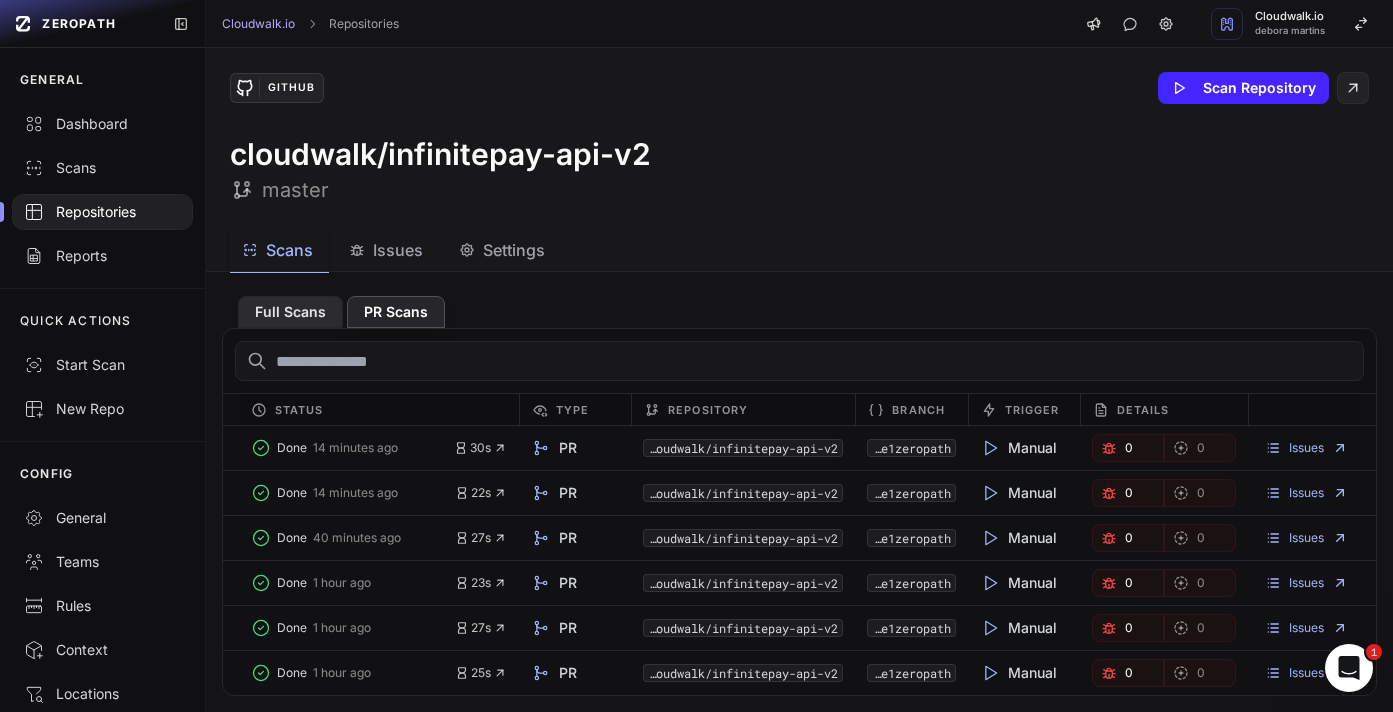 click on "Full Scans" at bounding box center [290, 312] 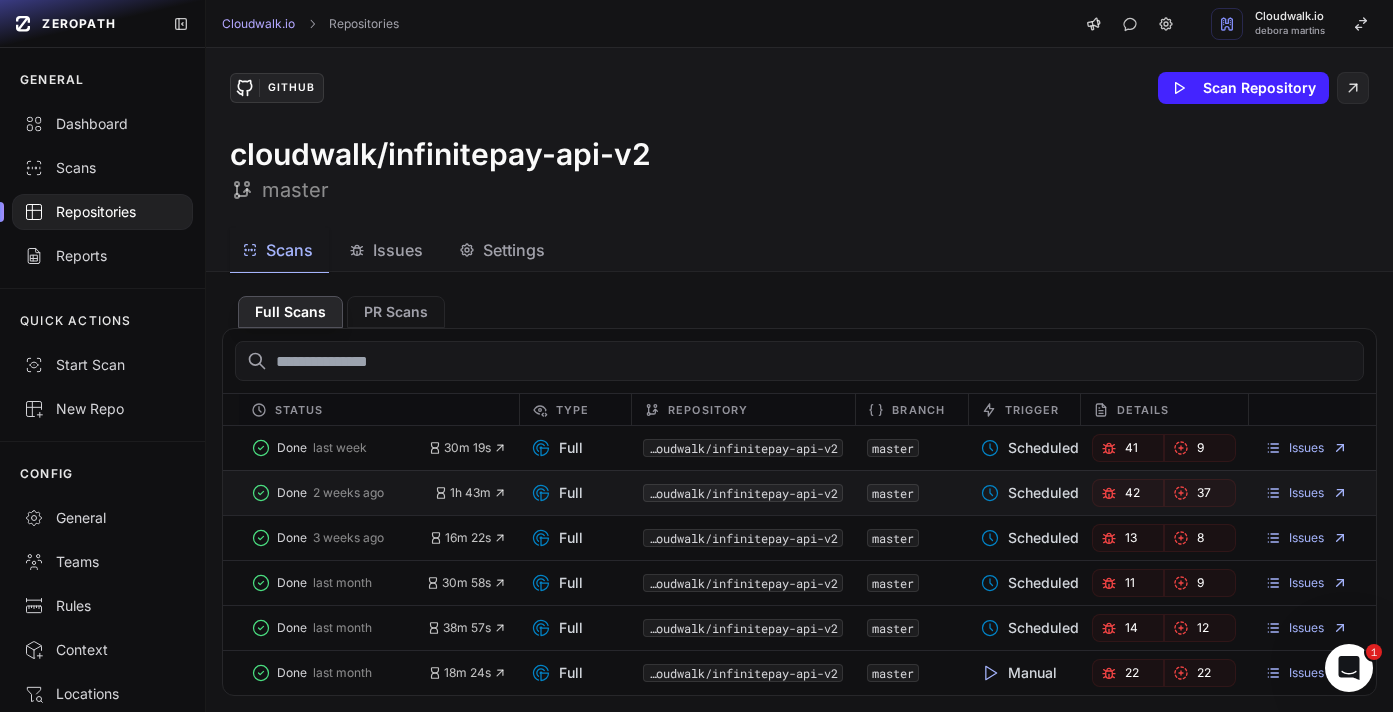 scroll, scrollTop: 0, scrollLeft: 0, axis: both 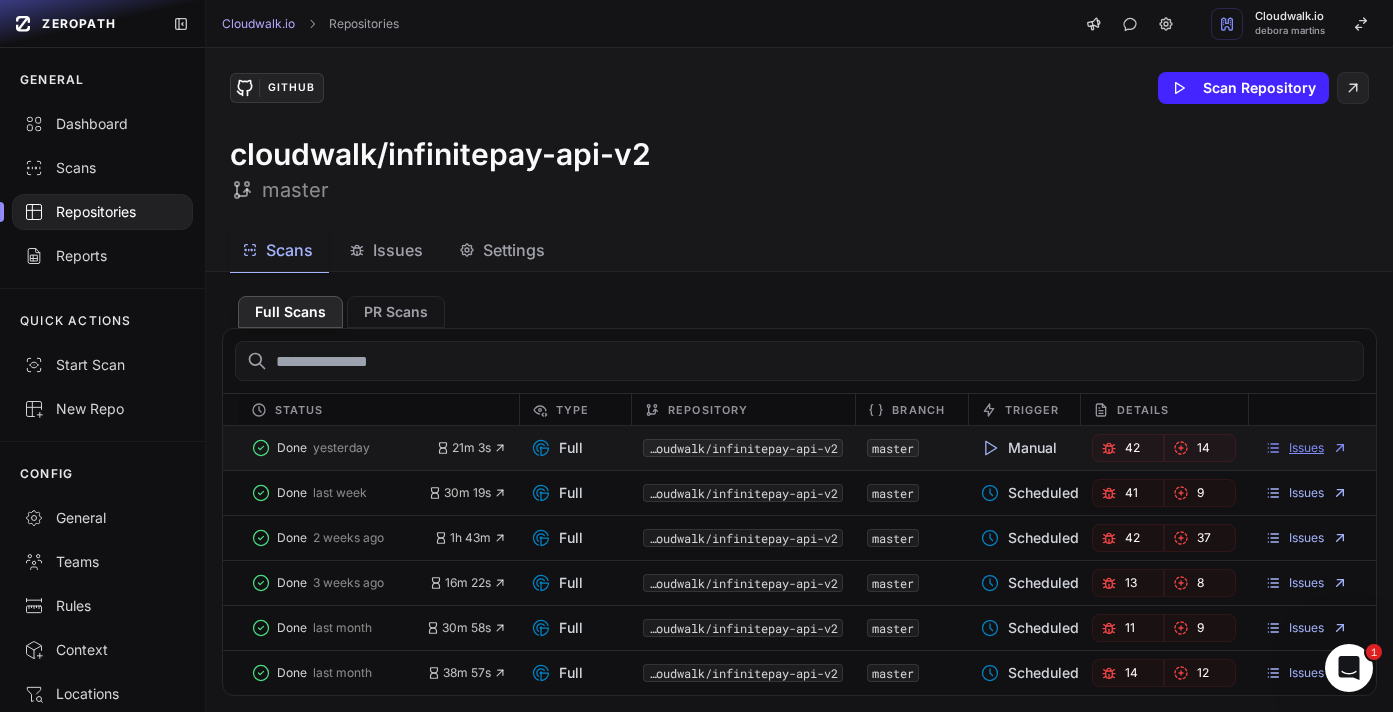 click on "Issues" at bounding box center (1306, 448) 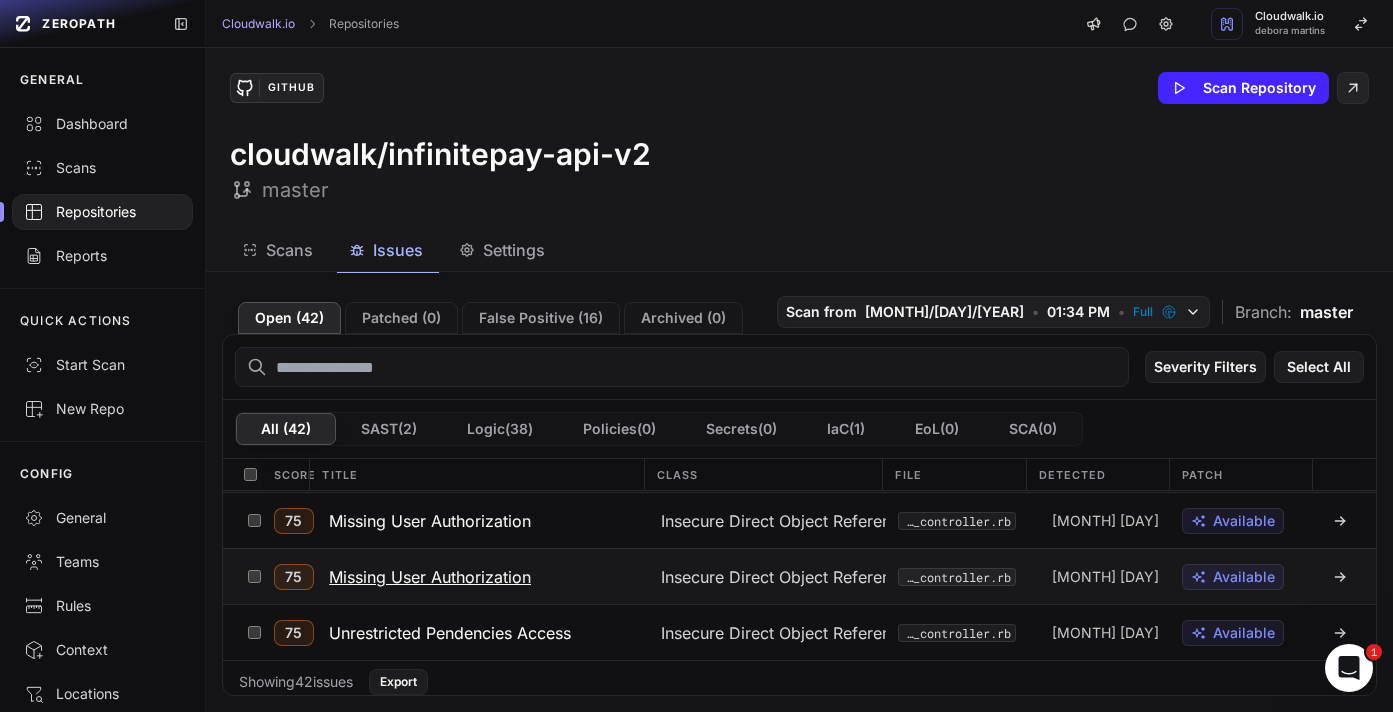 scroll, scrollTop: 1071, scrollLeft: 0, axis: vertical 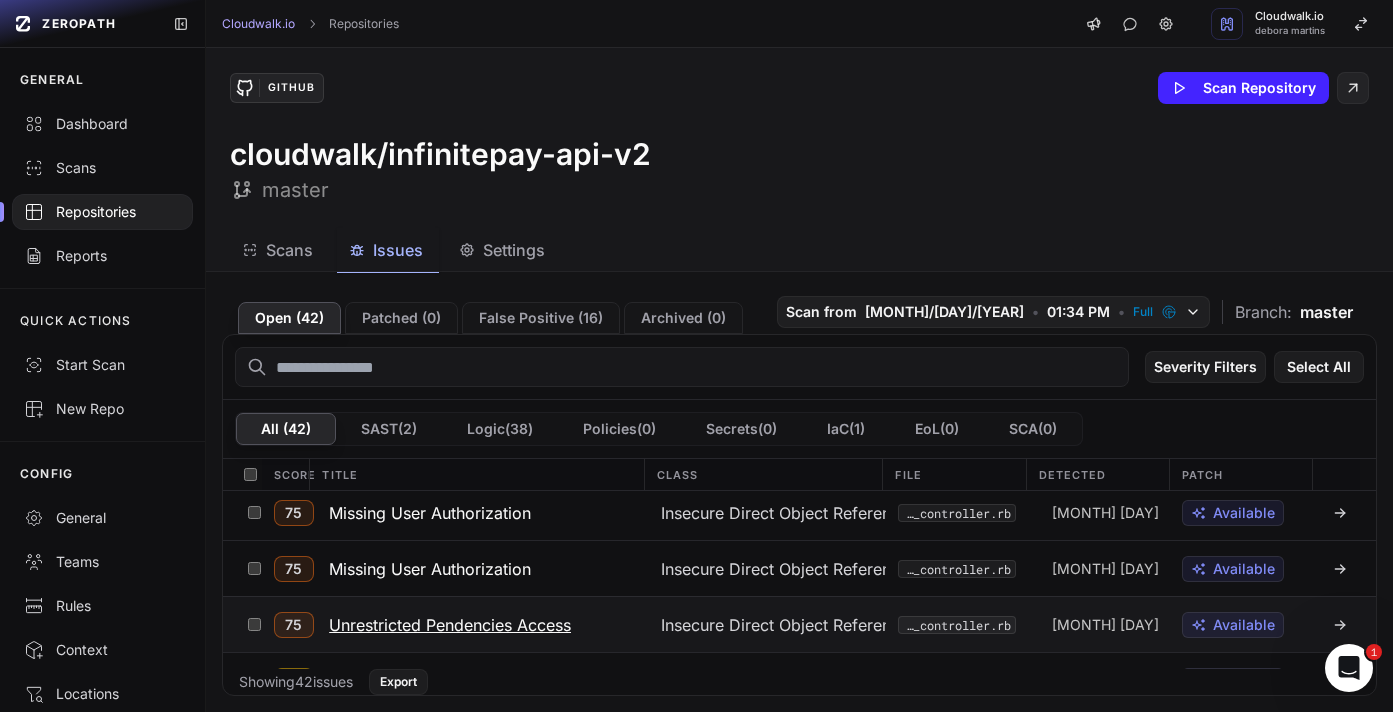 click on "Unrestricted Pendencies Access" at bounding box center [450, 625] 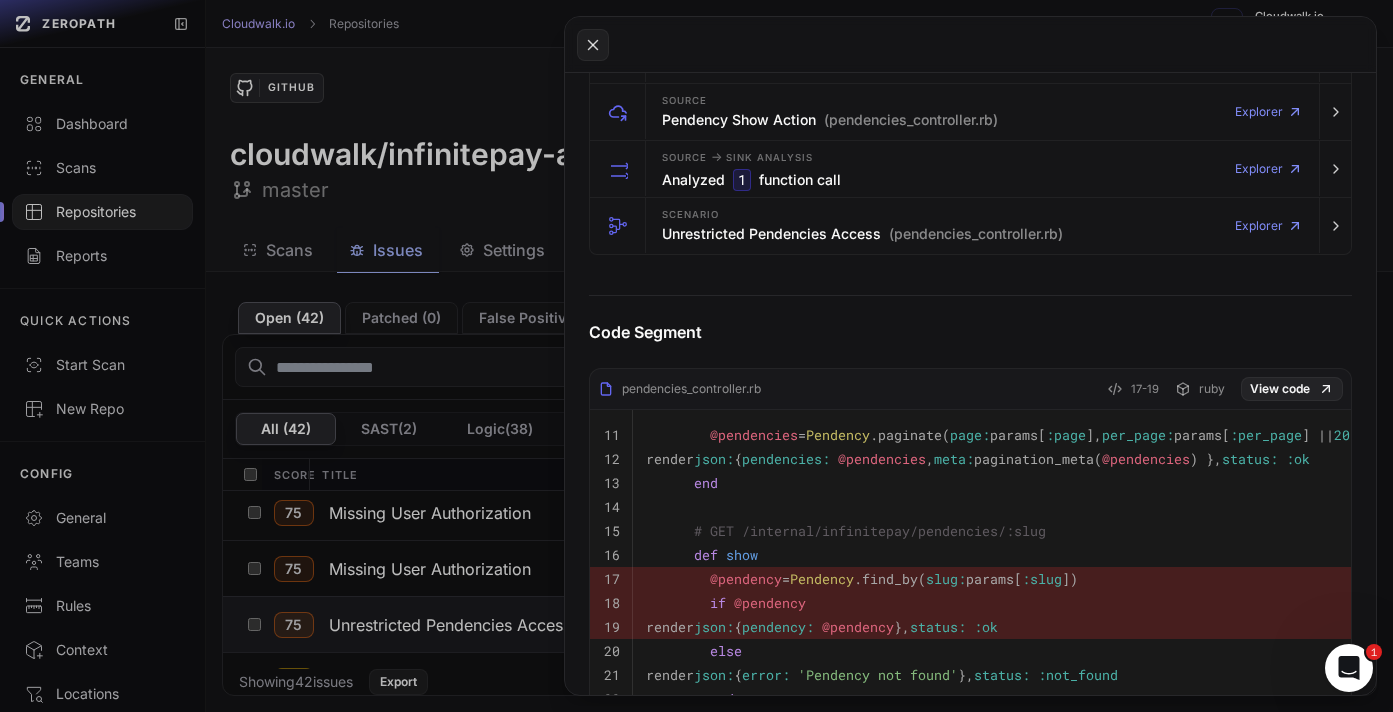 scroll, scrollTop: 566, scrollLeft: 0, axis: vertical 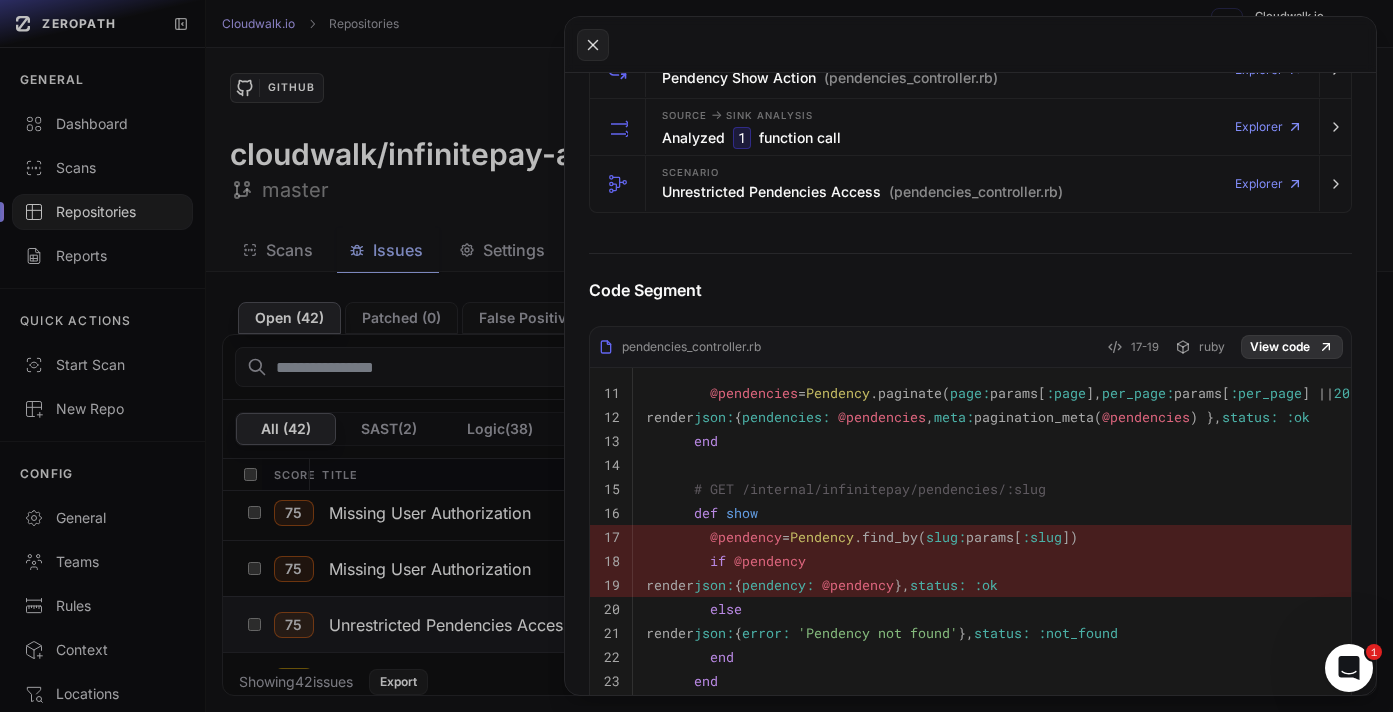 click on "View code" at bounding box center (1292, 347) 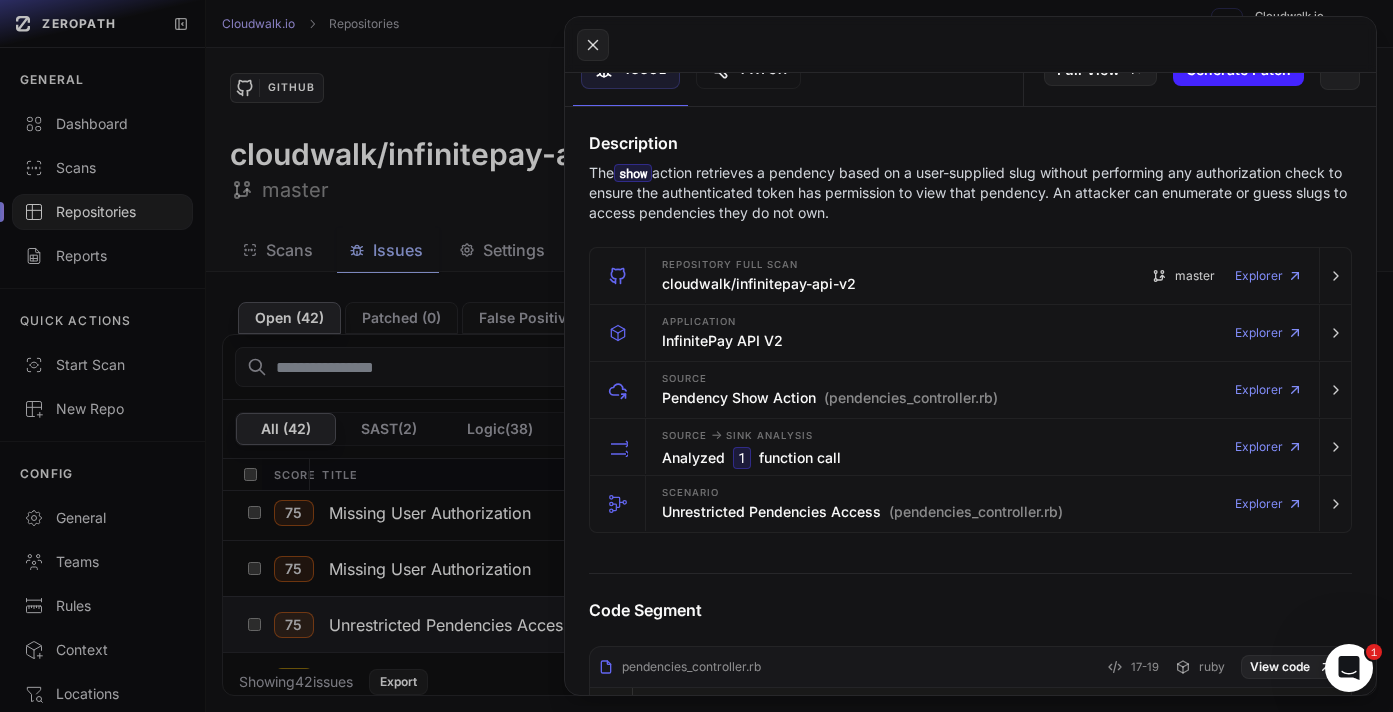 scroll, scrollTop: 0, scrollLeft: 0, axis: both 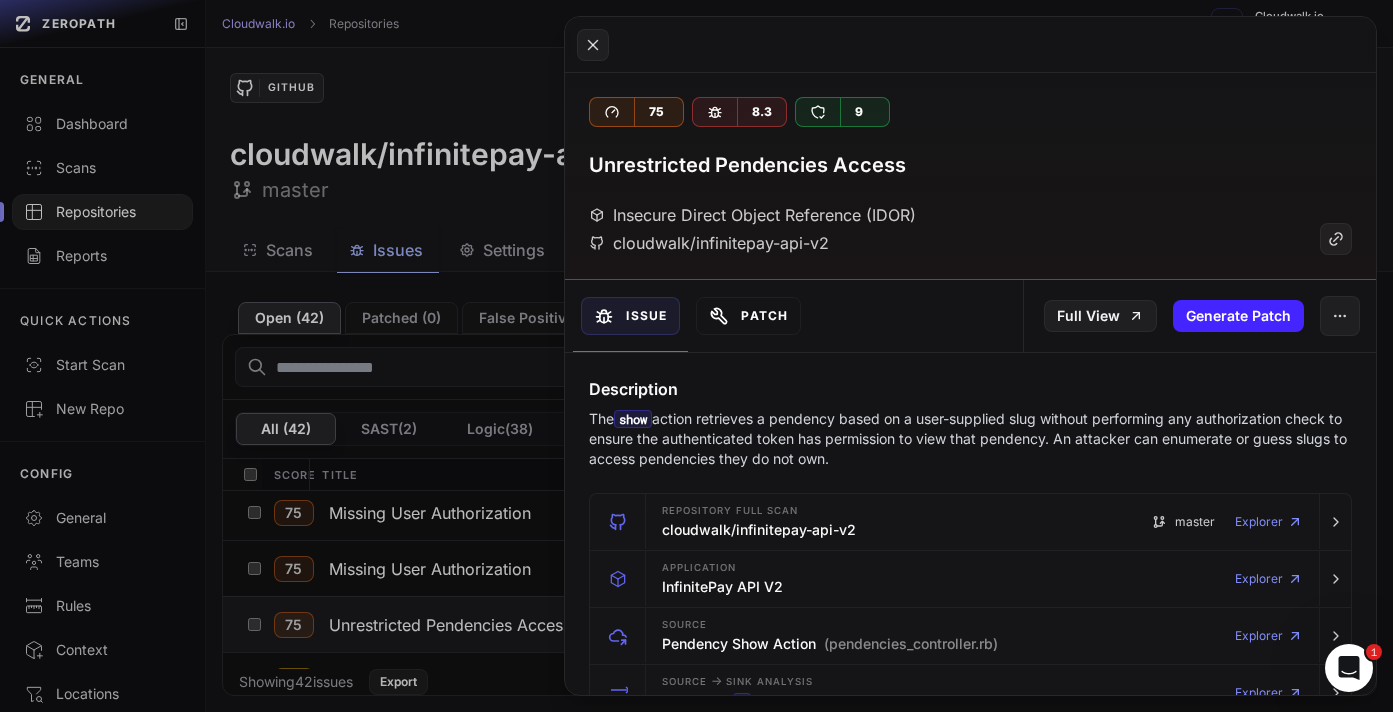 click on "Patch" at bounding box center (748, 316) 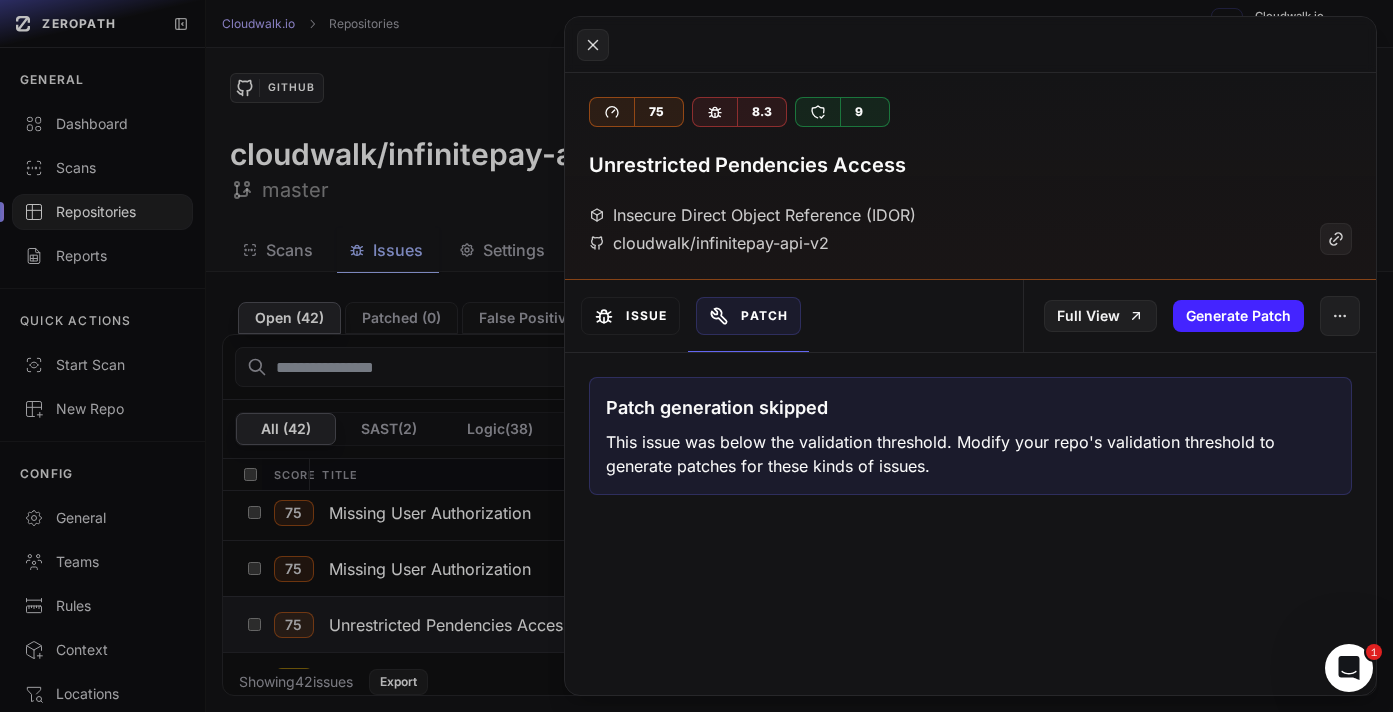click on "Issue" at bounding box center (630, 316) 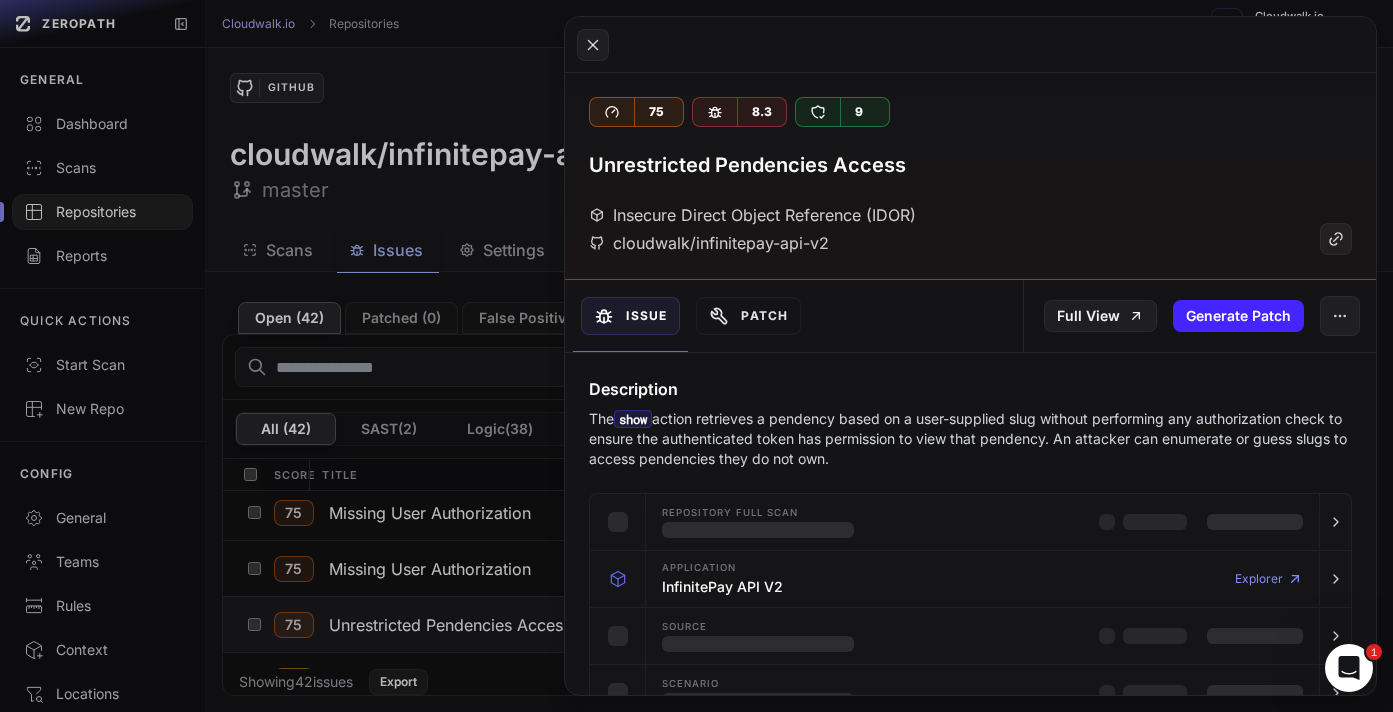 click 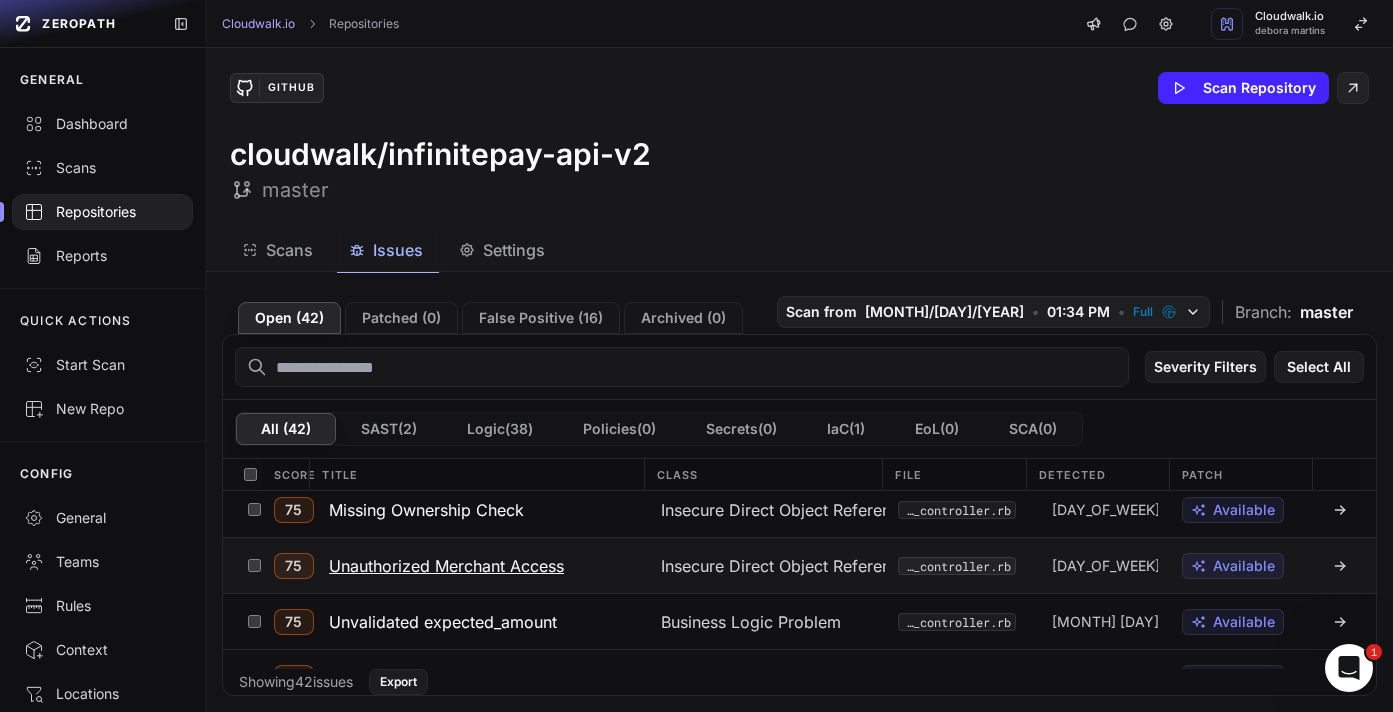 scroll, scrollTop: 900, scrollLeft: 0, axis: vertical 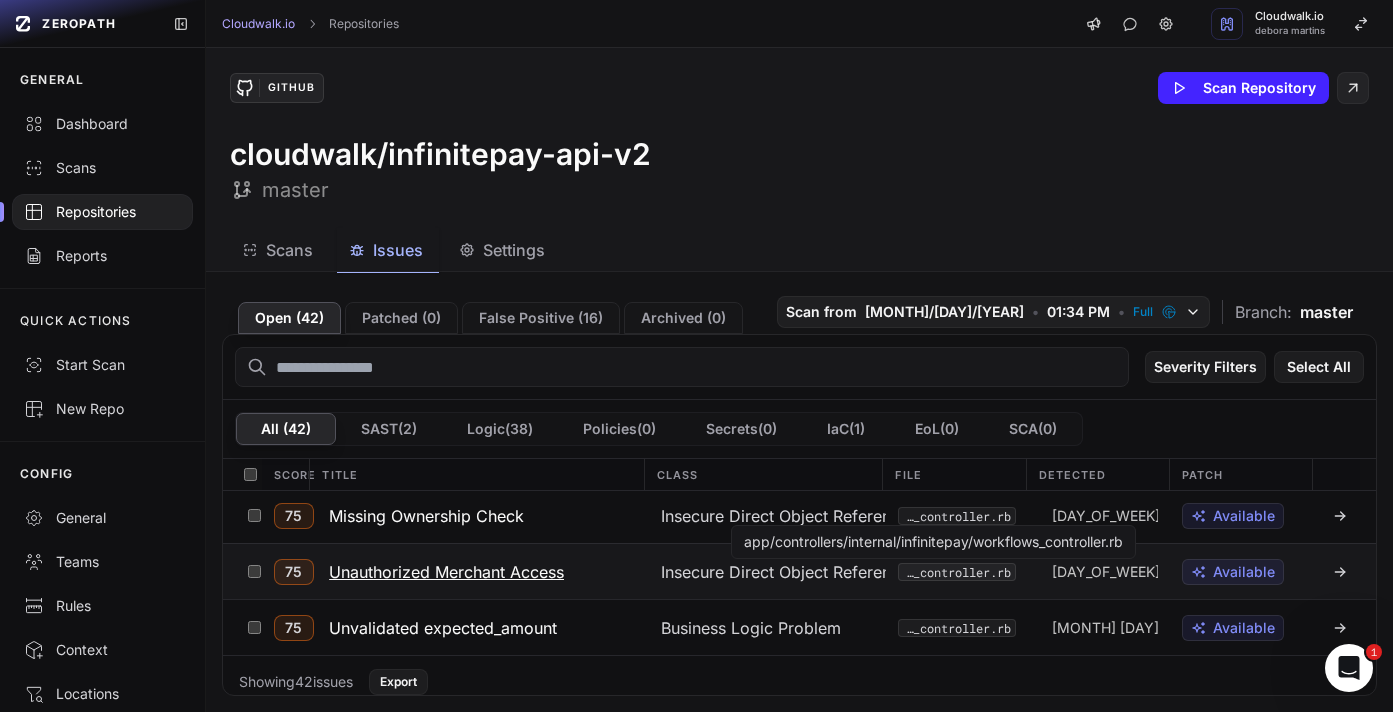 click on "app/controllers/internal/infinitepay/workflows_controller.rb" at bounding box center [957, 572] 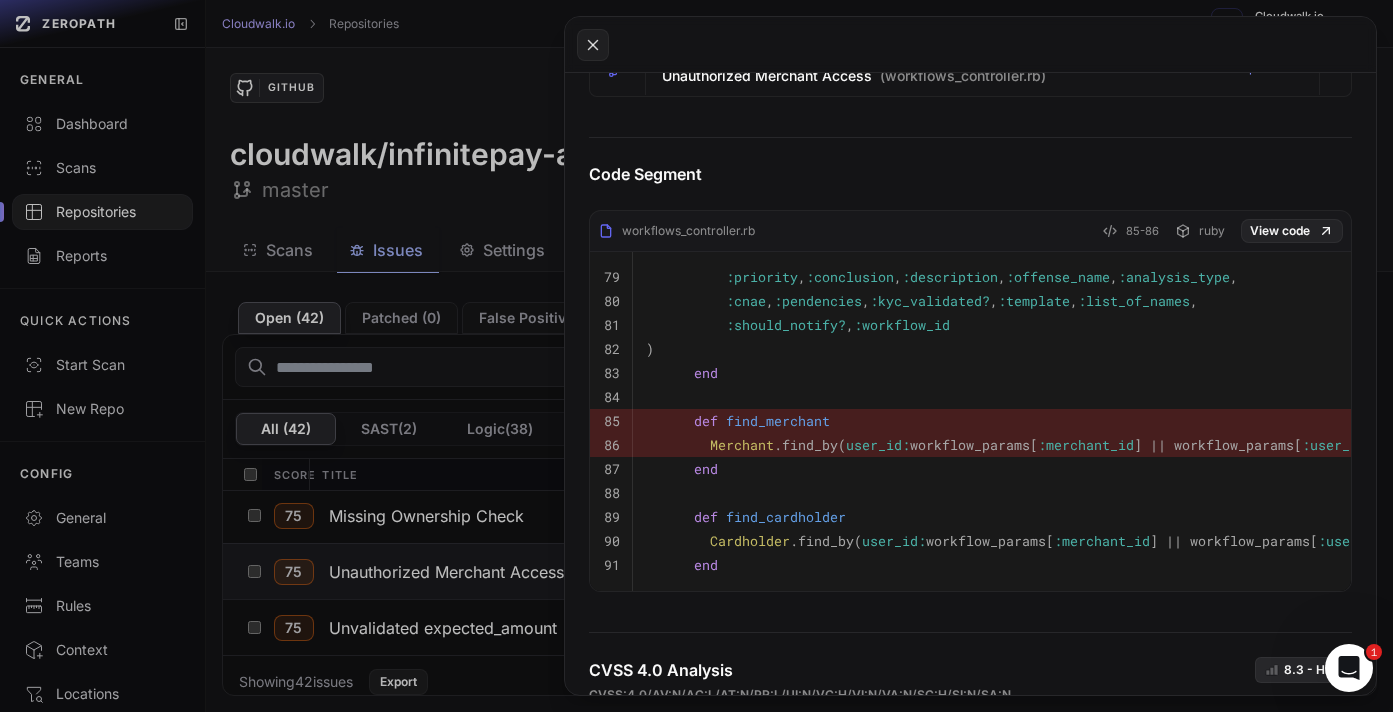 scroll, scrollTop: 680, scrollLeft: 0, axis: vertical 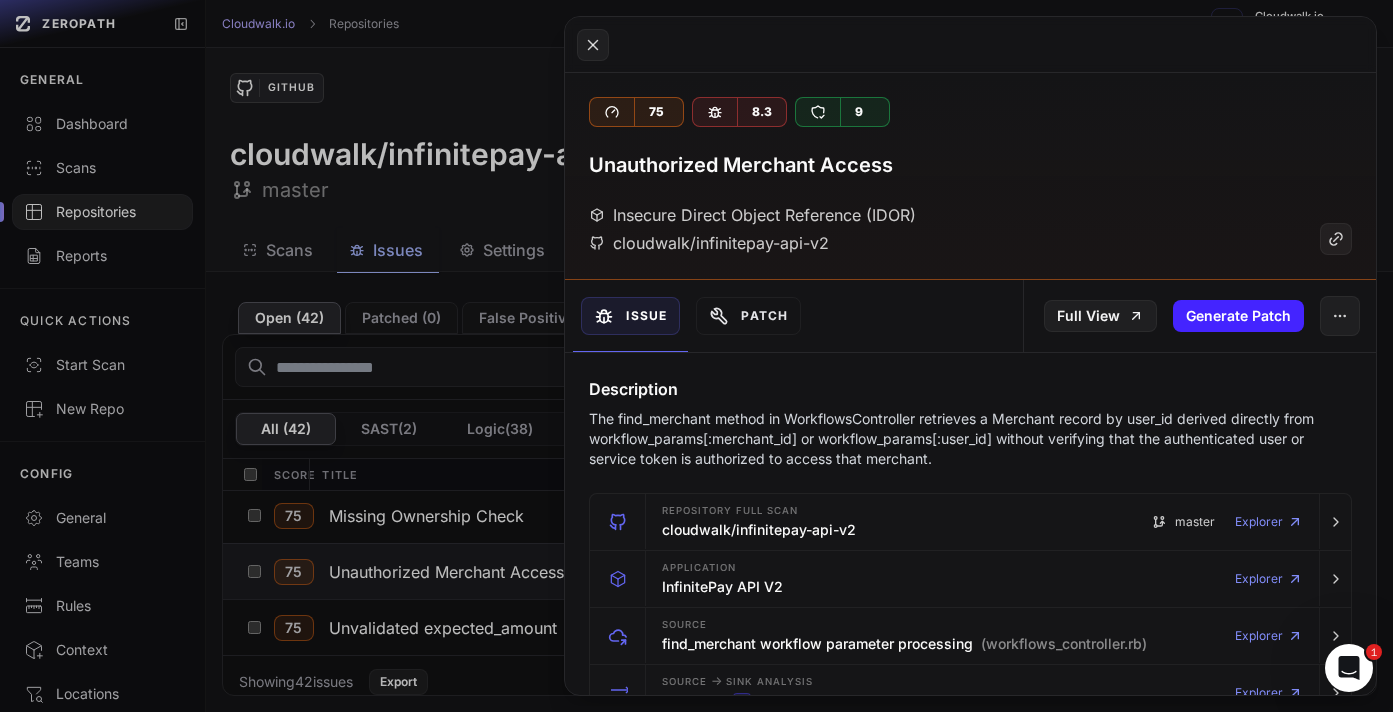 click 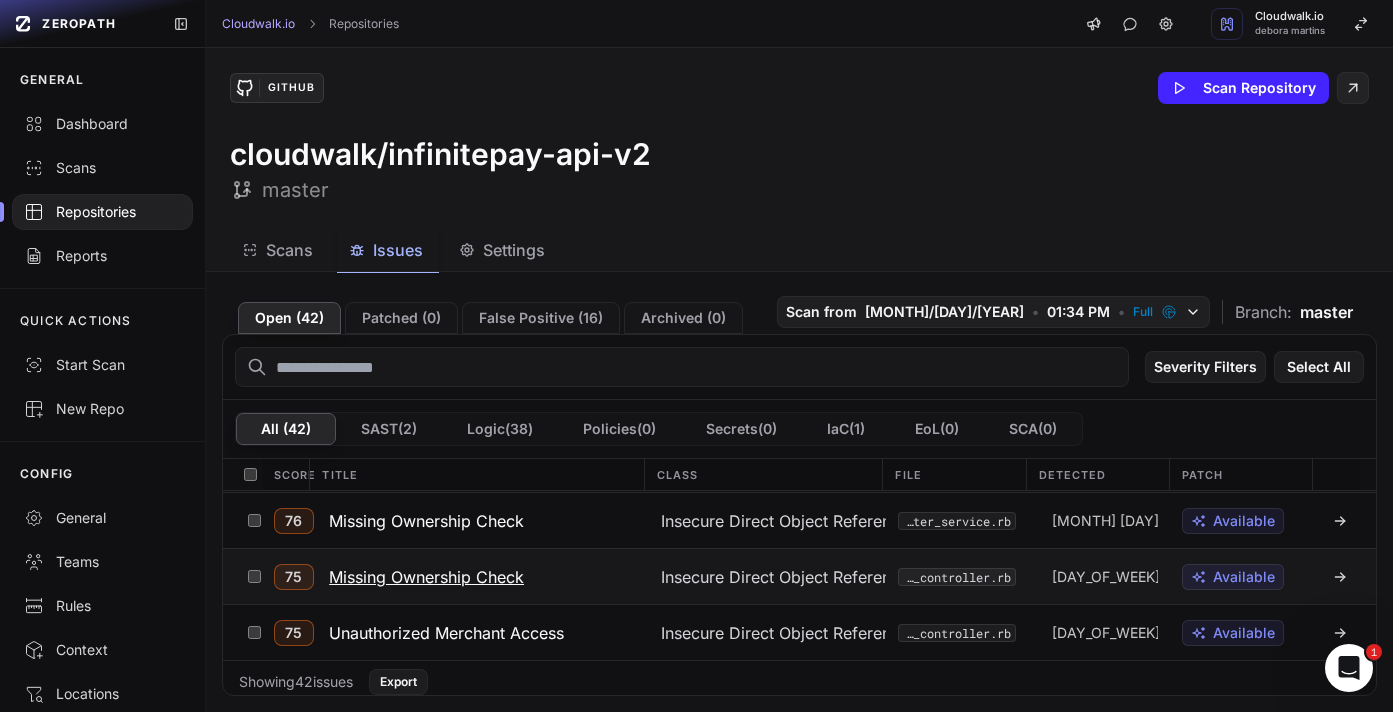 scroll, scrollTop: 820, scrollLeft: 0, axis: vertical 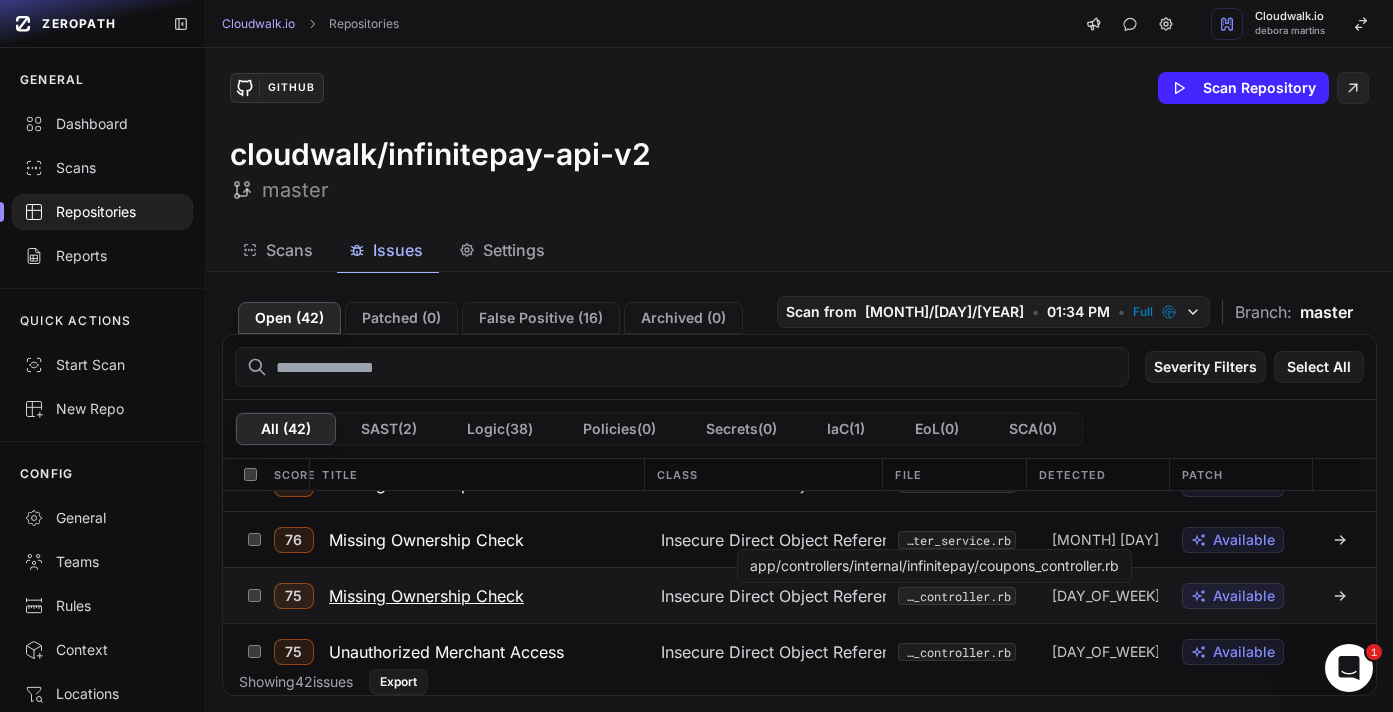 click on "app/controllers/internal/infinitepay/coupons_controller.rb" at bounding box center (957, 596) 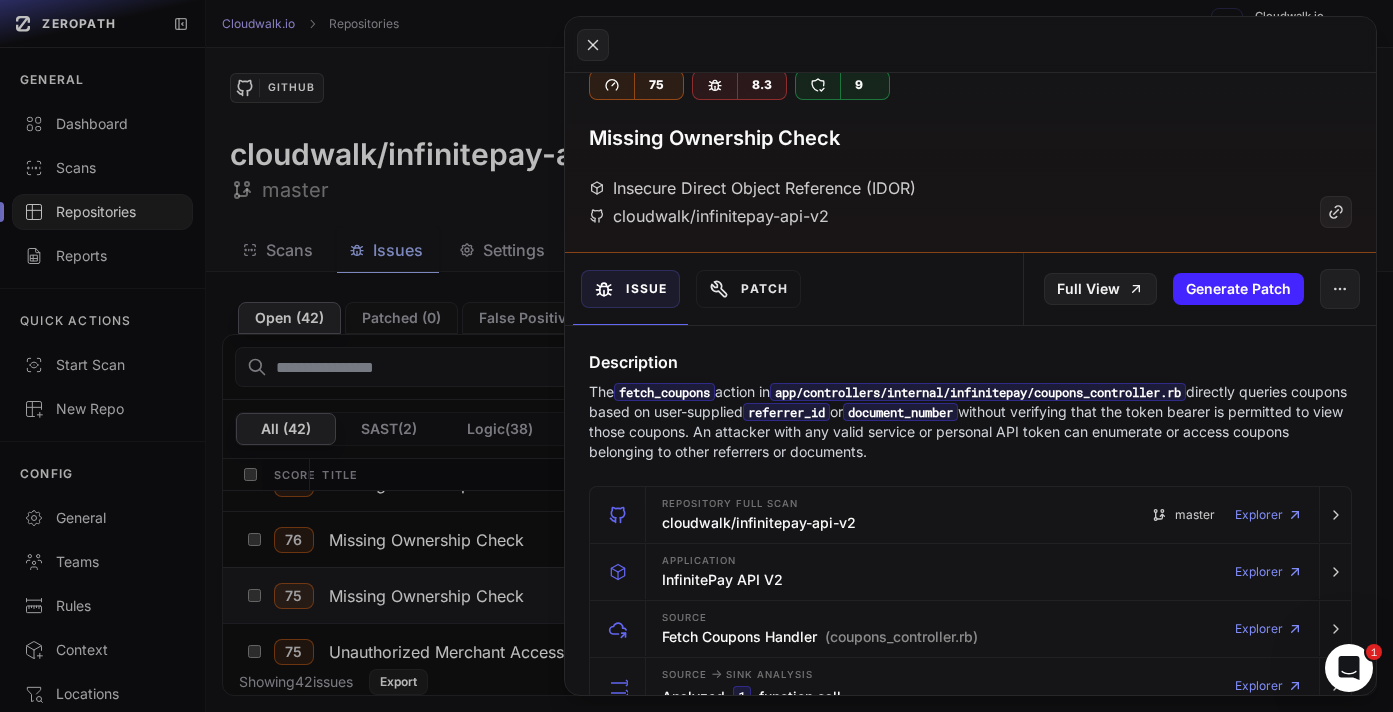 scroll, scrollTop: 40, scrollLeft: 0, axis: vertical 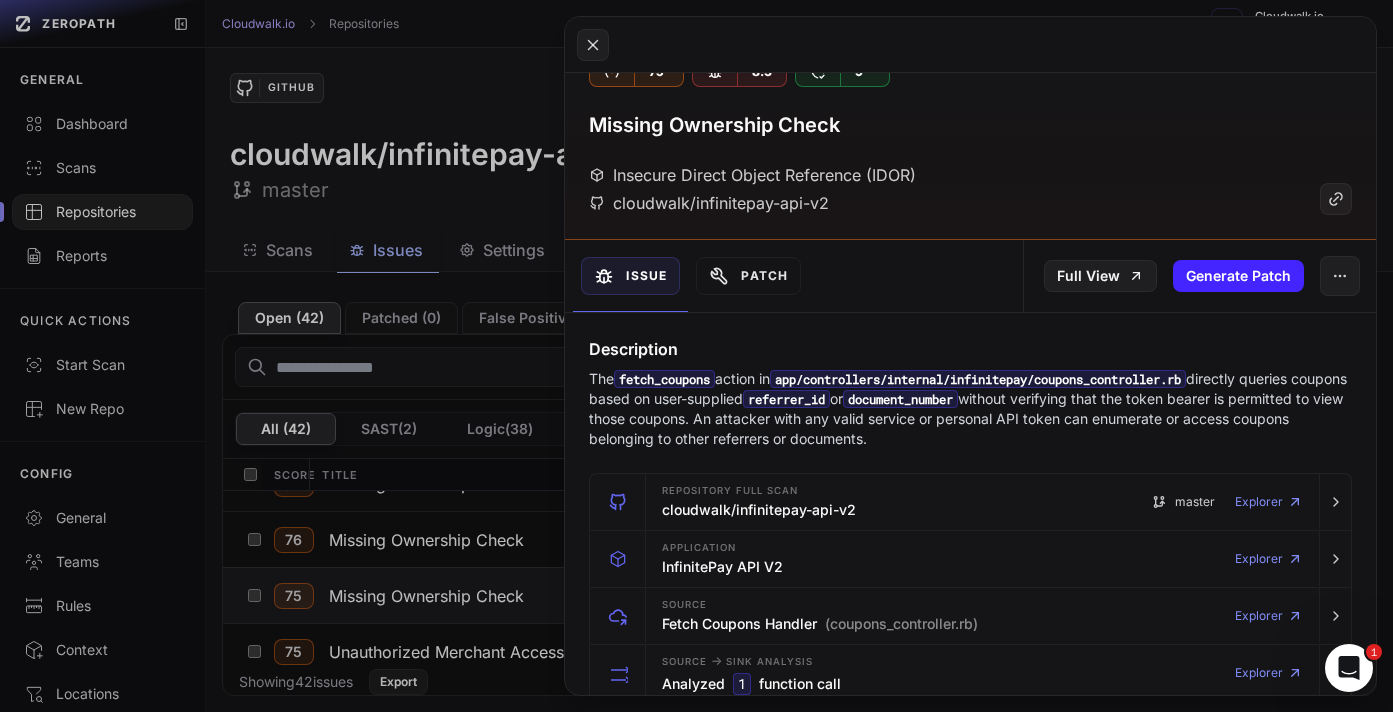 click 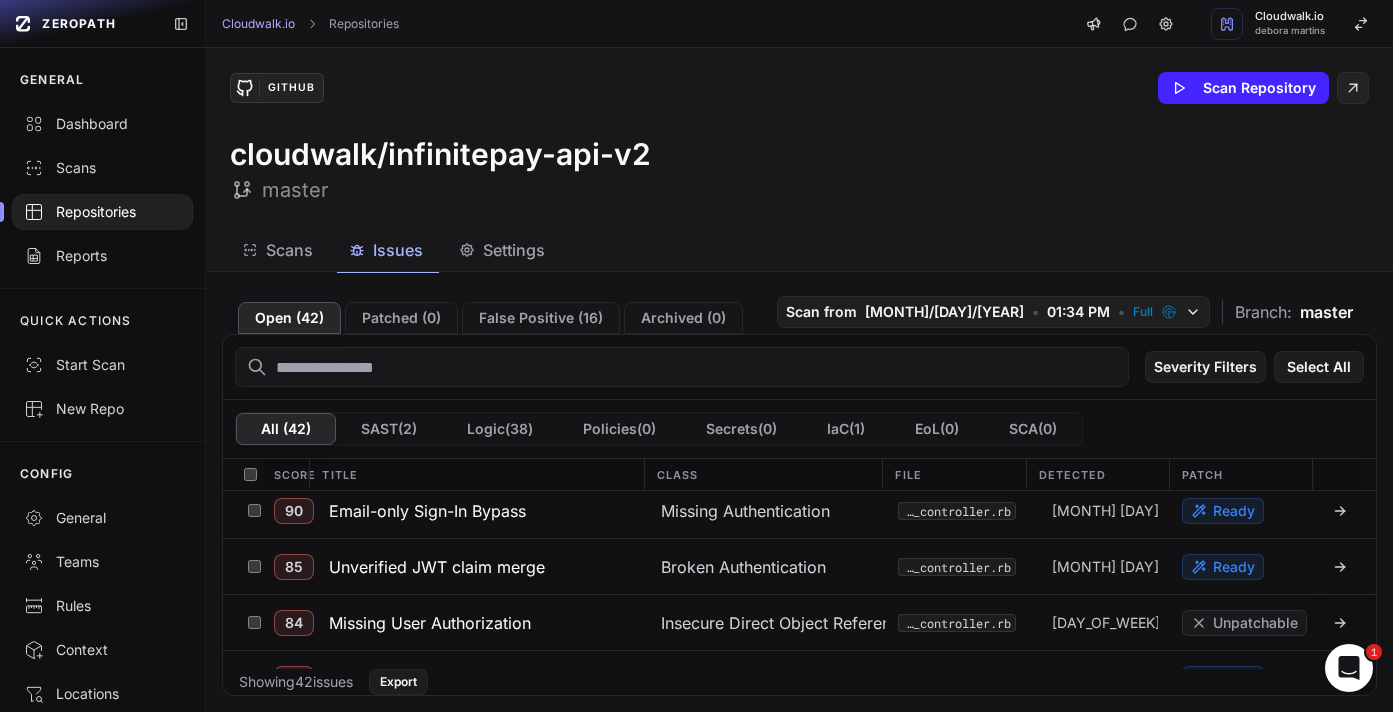scroll, scrollTop: 165, scrollLeft: 0, axis: vertical 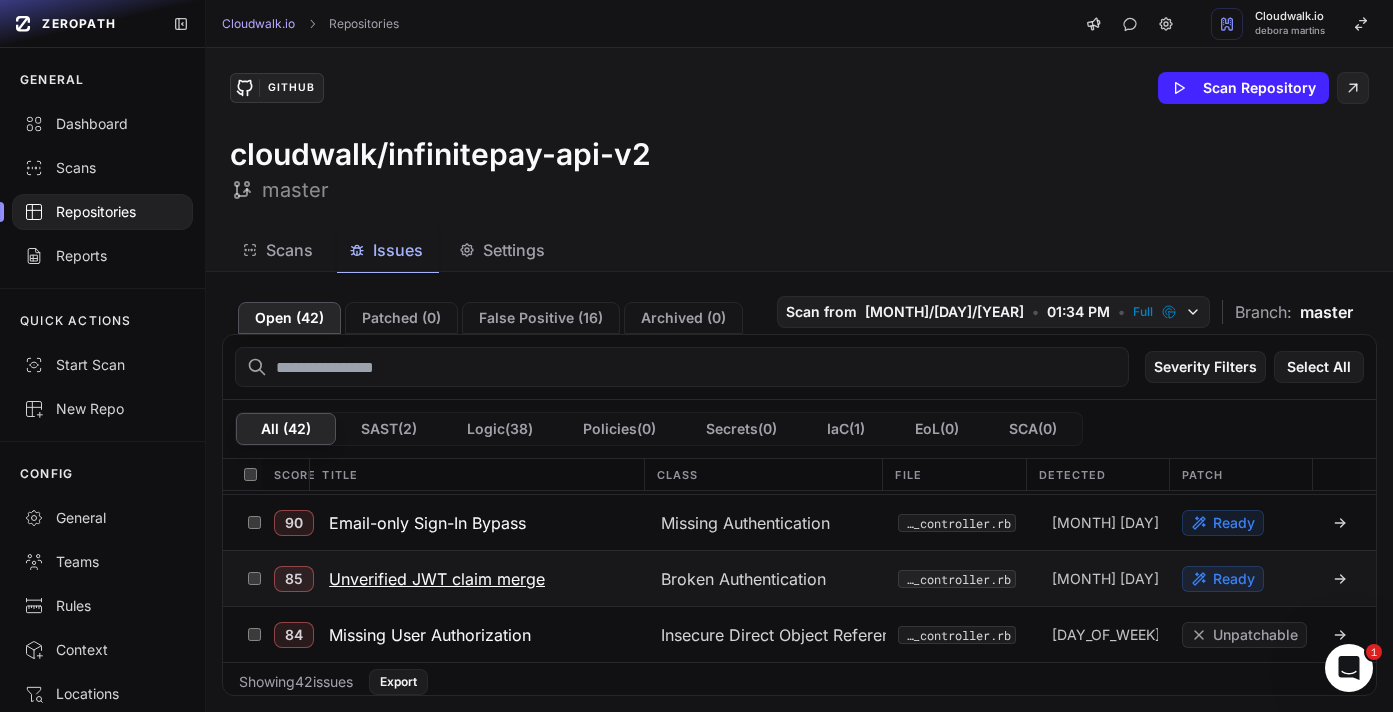 click on "app/controllers/application_controller.rb" at bounding box center [957, 579] 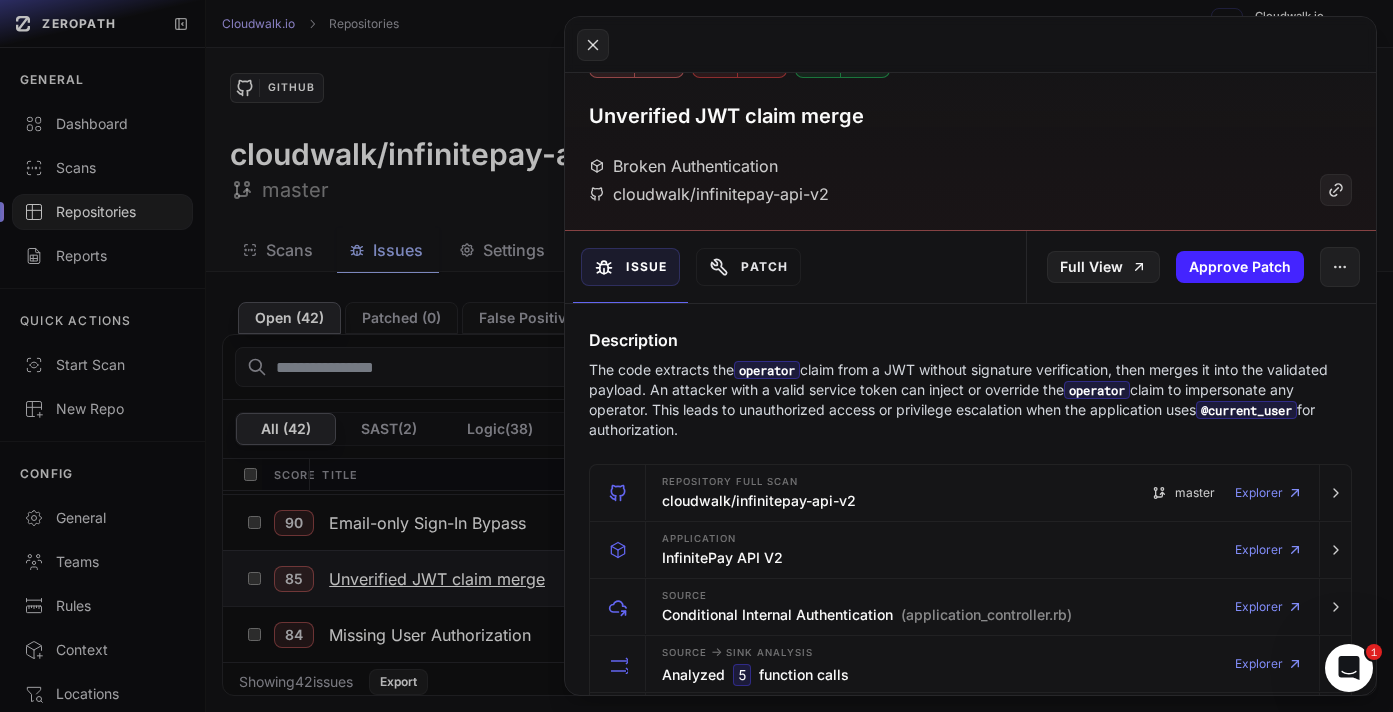 scroll, scrollTop: 68, scrollLeft: 0, axis: vertical 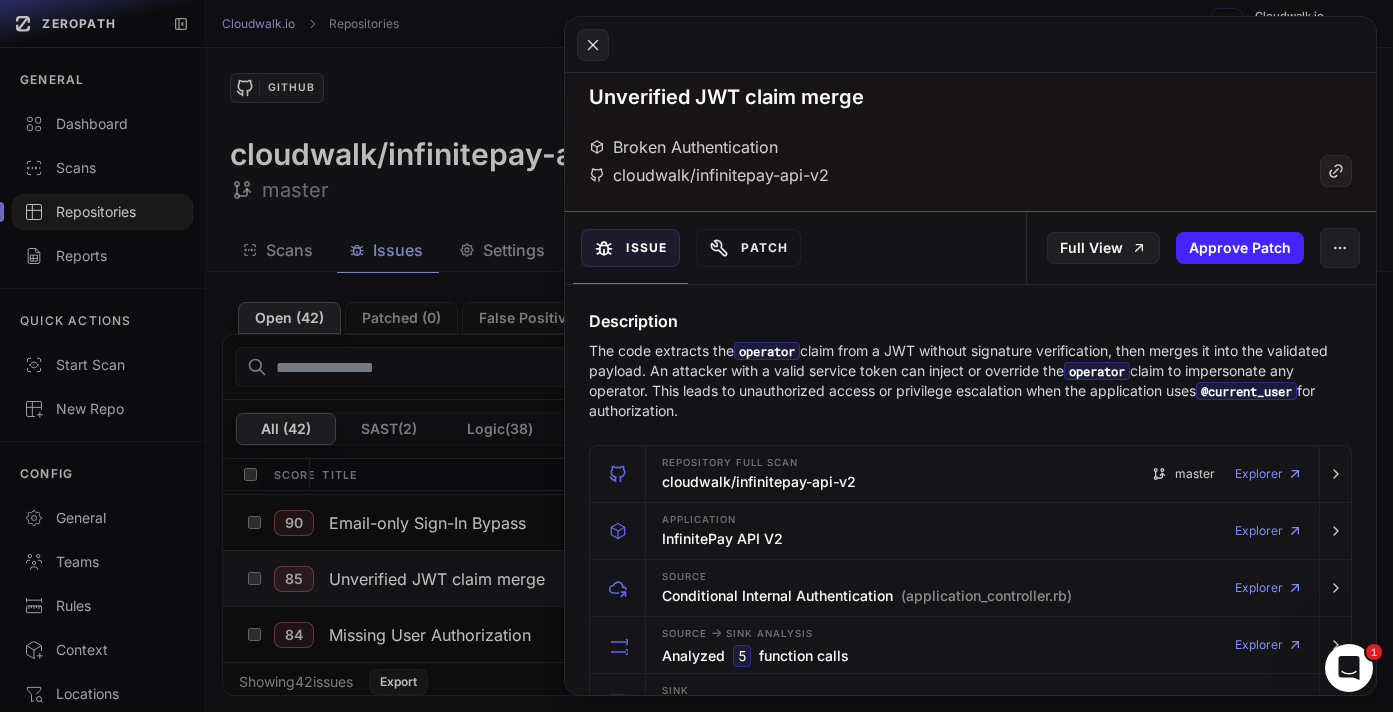 click 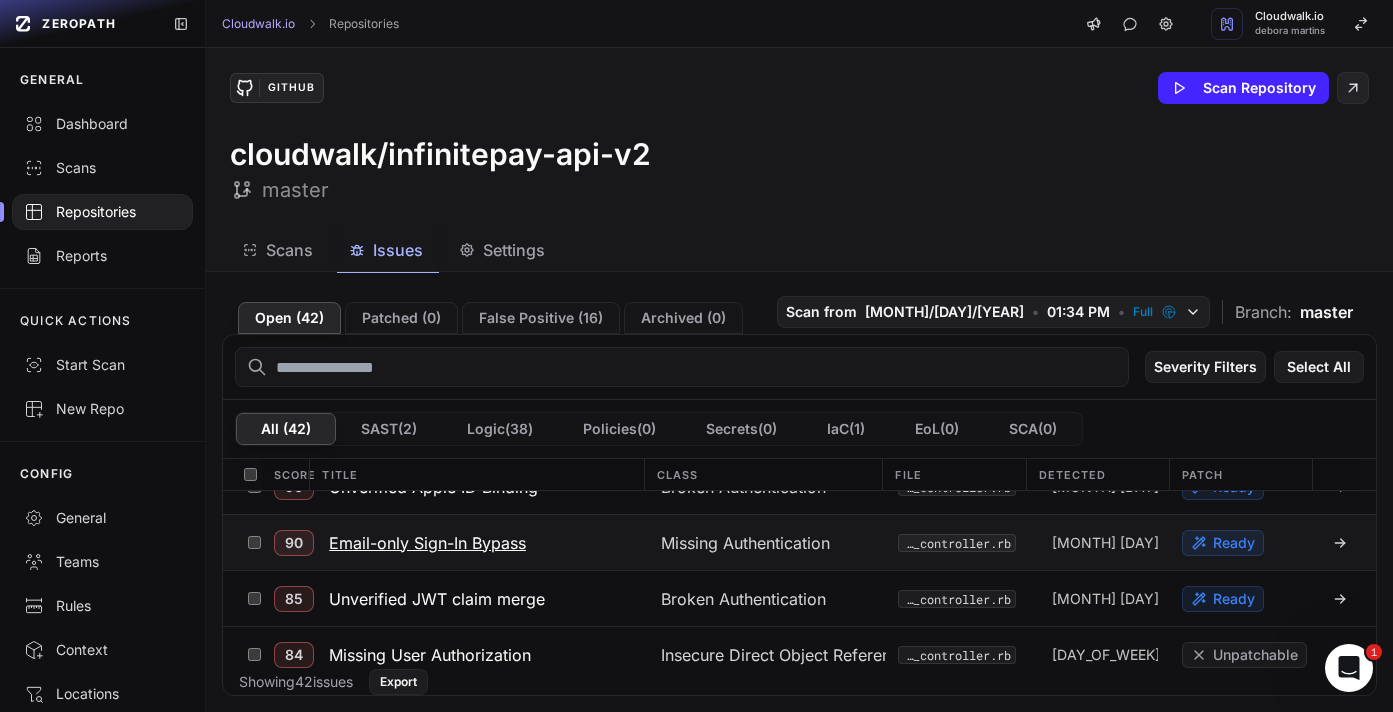 scroll, scrollTop: 148, scrollLeft: 0, axis: vertical 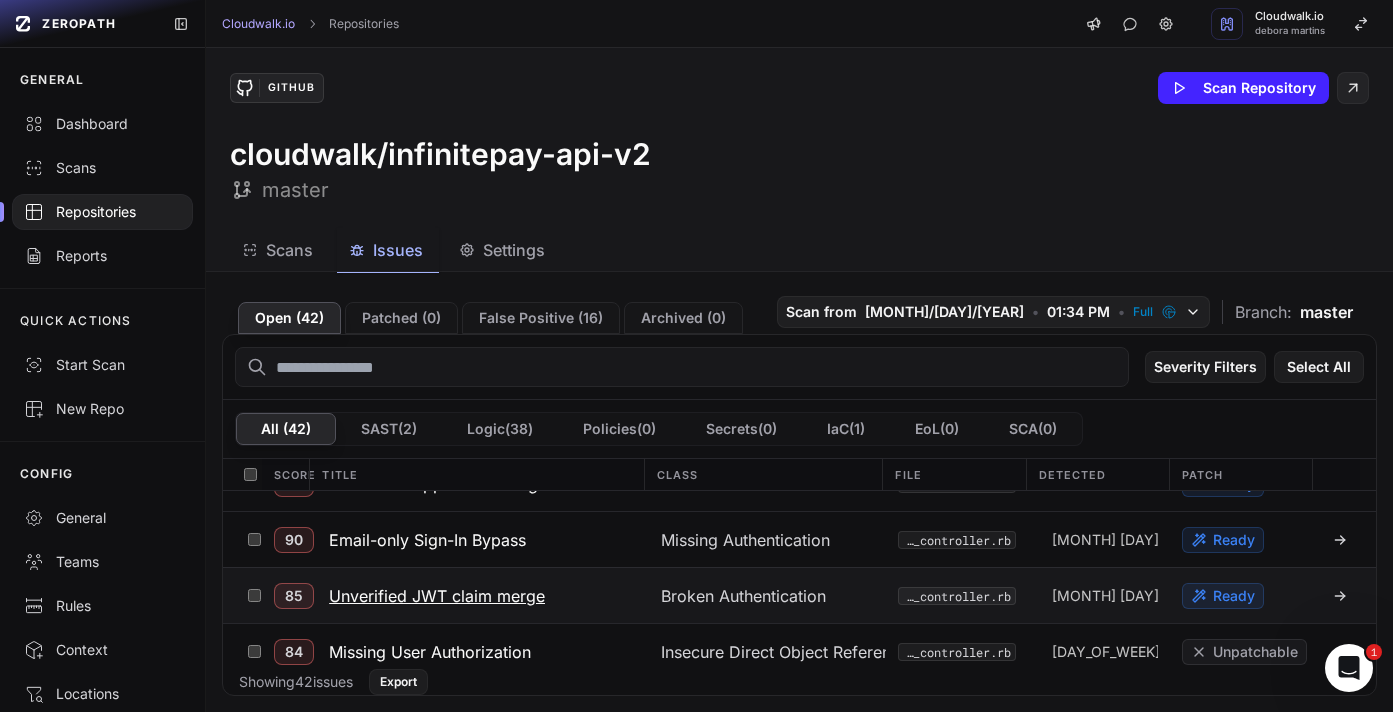 click 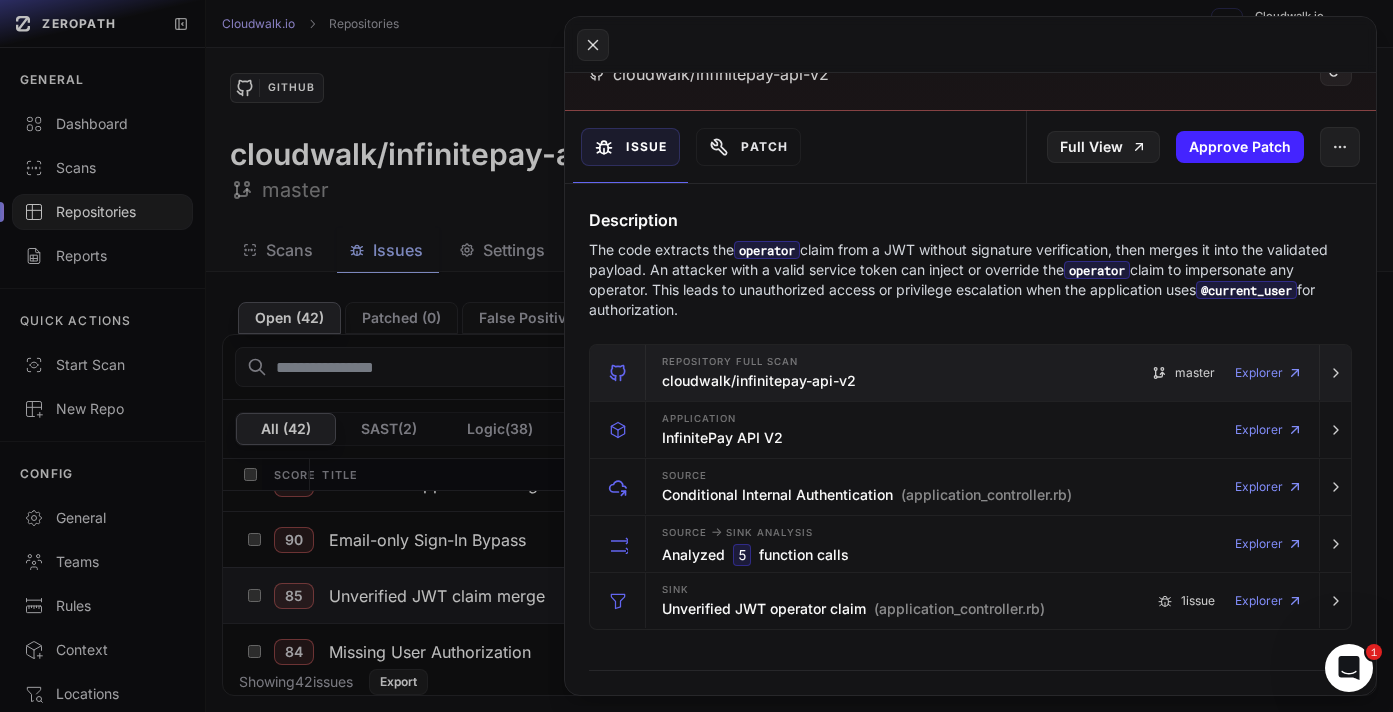scroll, scrollTop: 170, scrollLeft: 0, axis: vertical 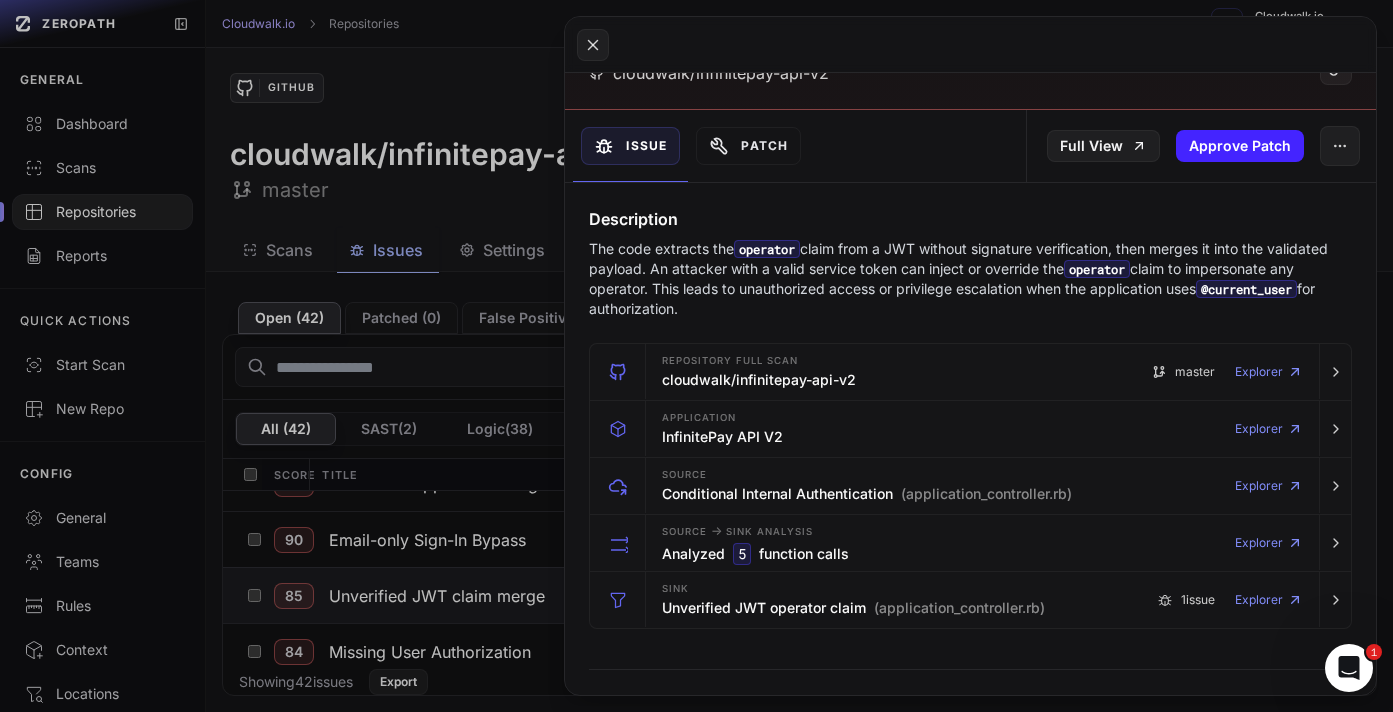 click 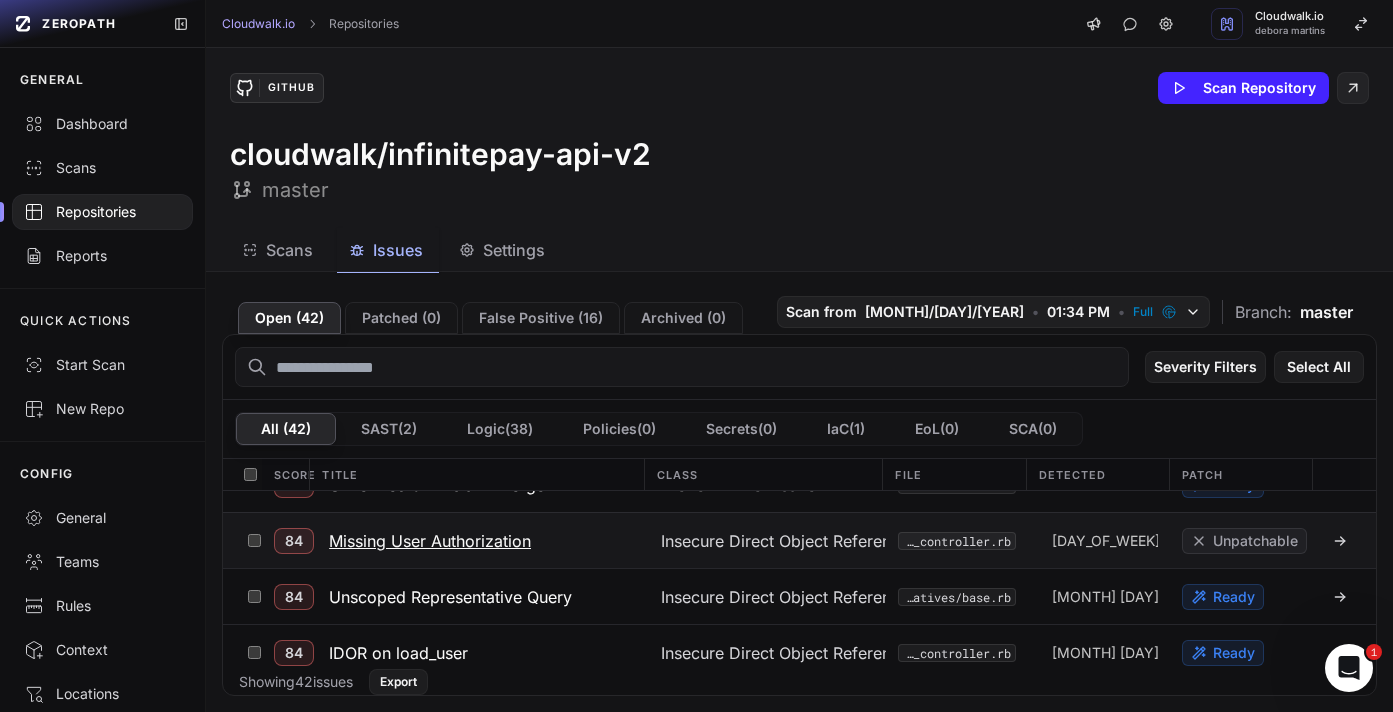 scroll, scrollTop: 263, scrollLeft: 0, axis: vertical 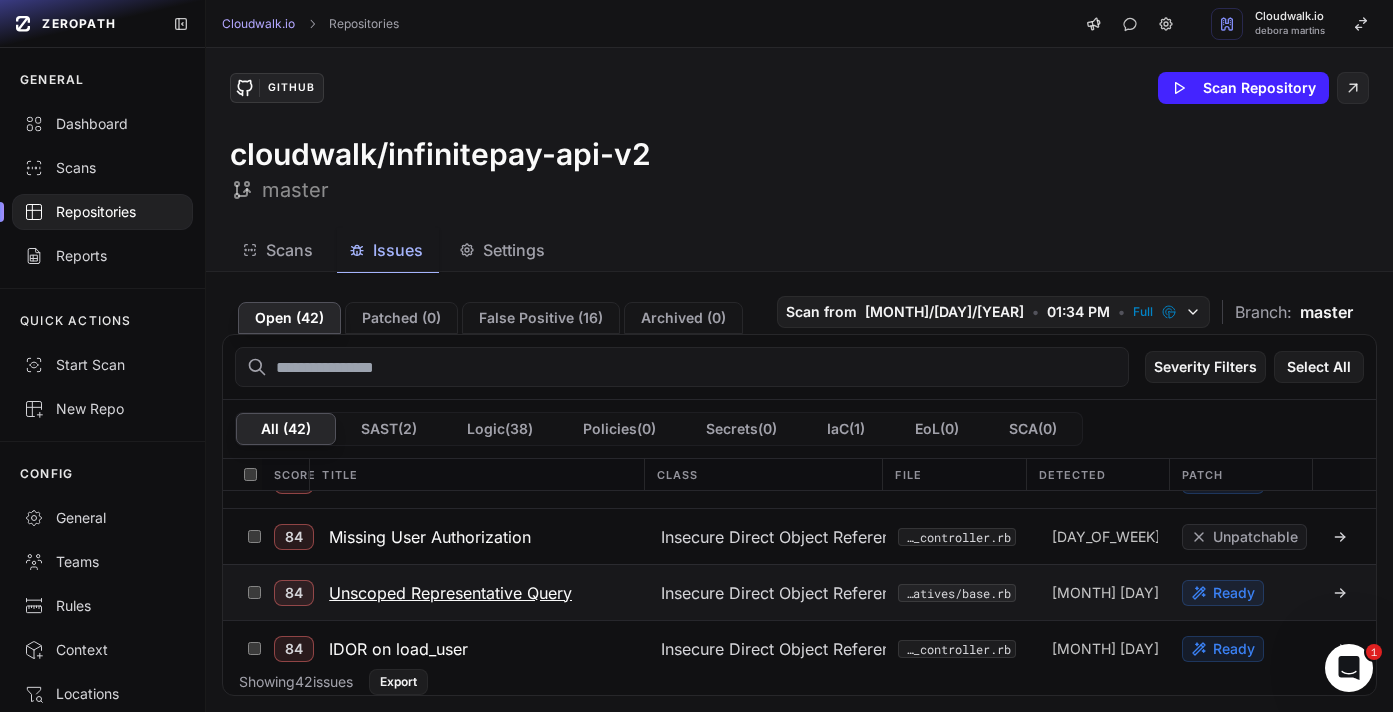click 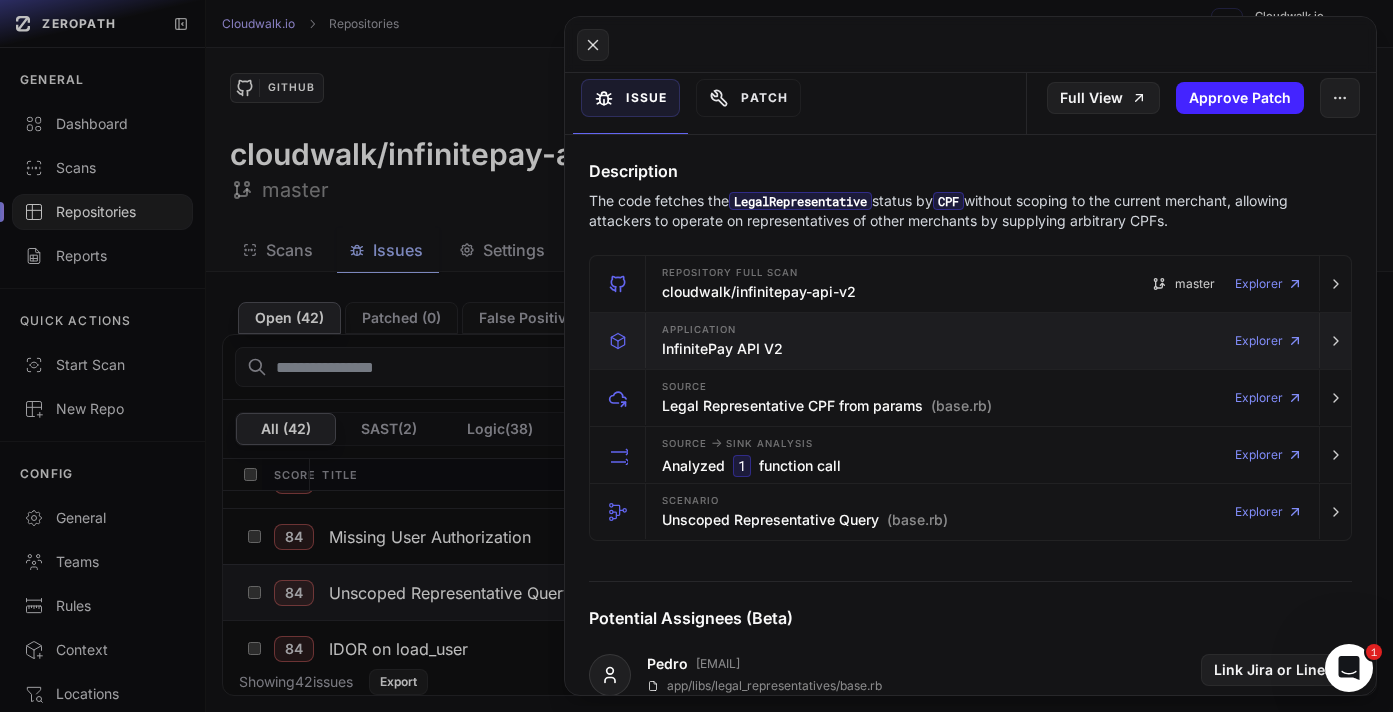 scroll, scrollTop: 228, scrollLeft: 0, axis: vertical 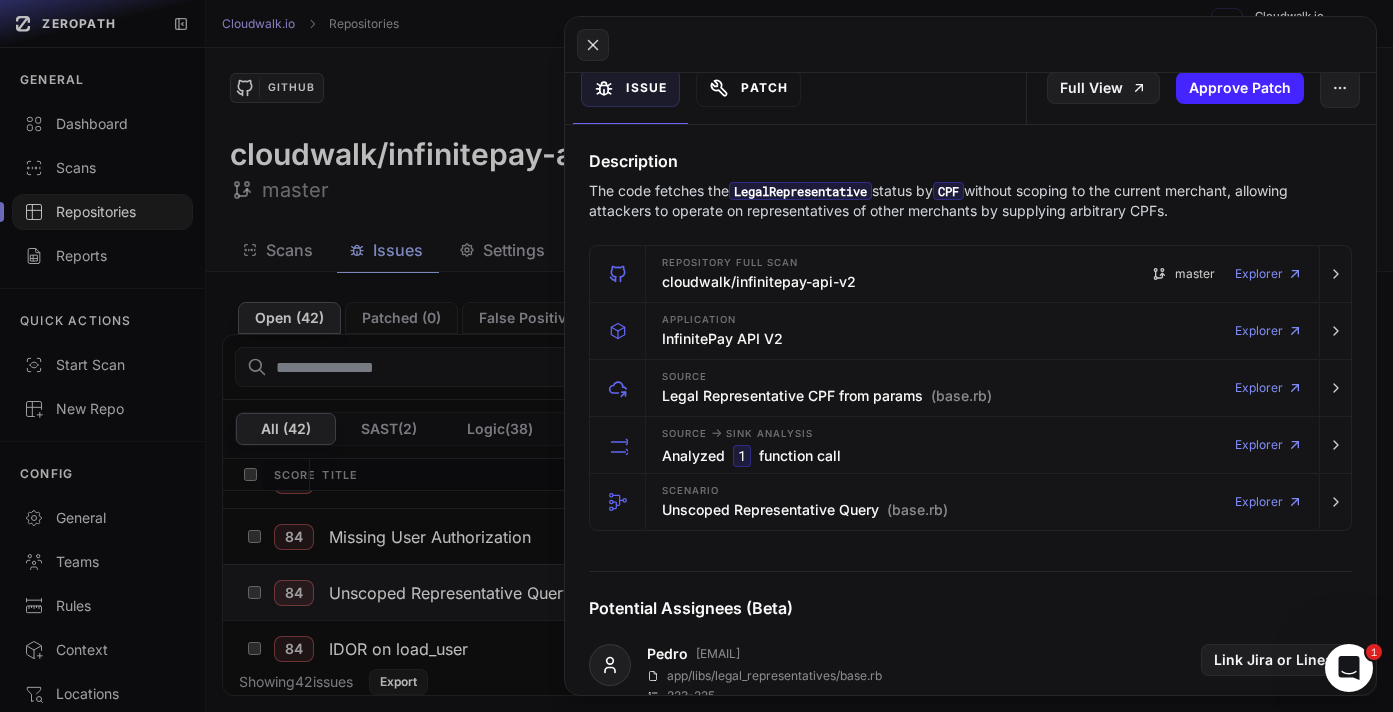 click on "Patch" at bounding box center [748, 88] 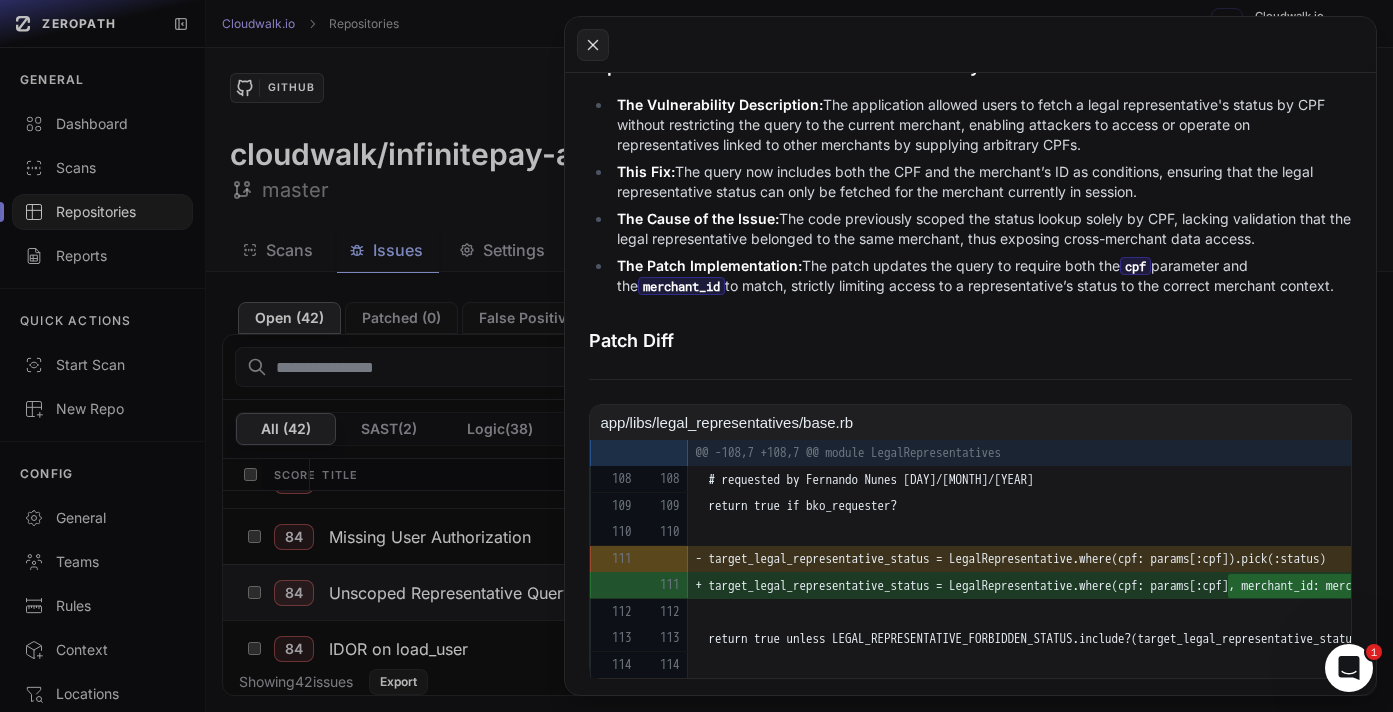 scroll, scrollTop: 671, scrollLeft: 0, axis: vertical 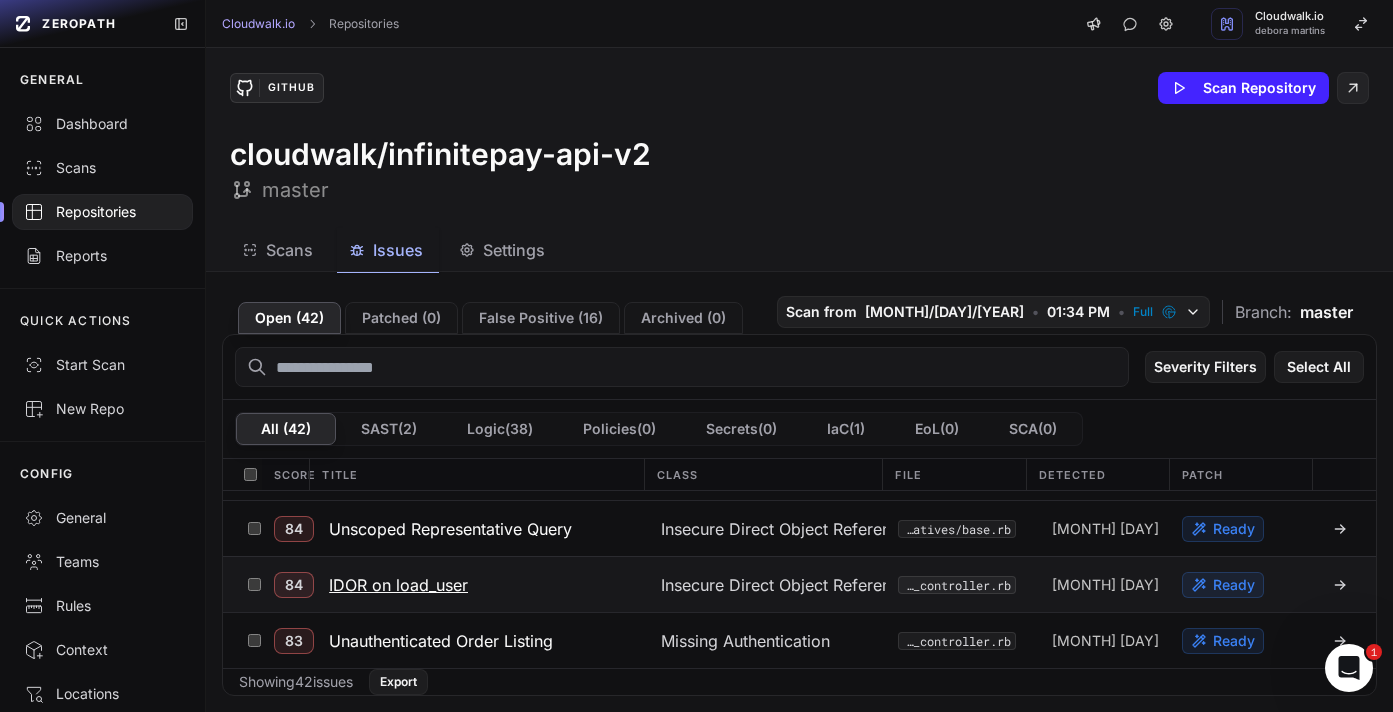 click 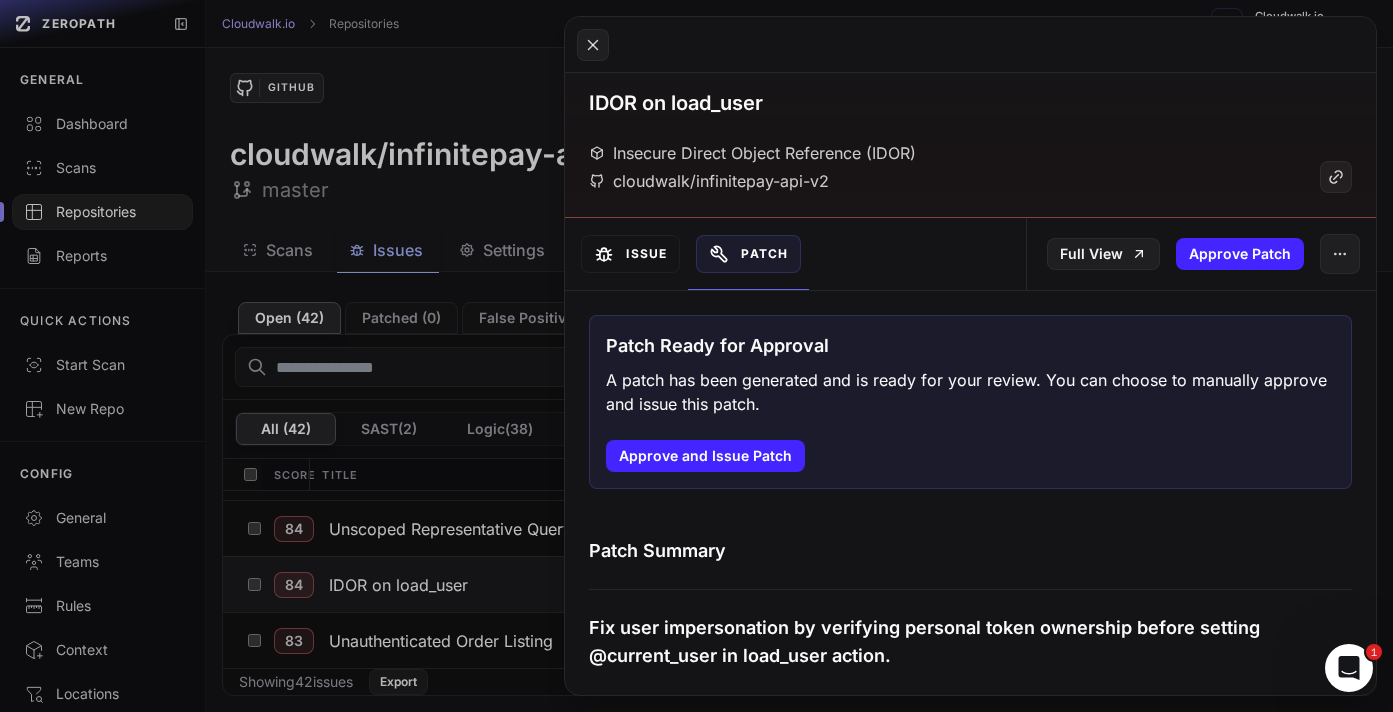 scroll, scrollTop: 64, scrollLeft: 0, axis: vertical 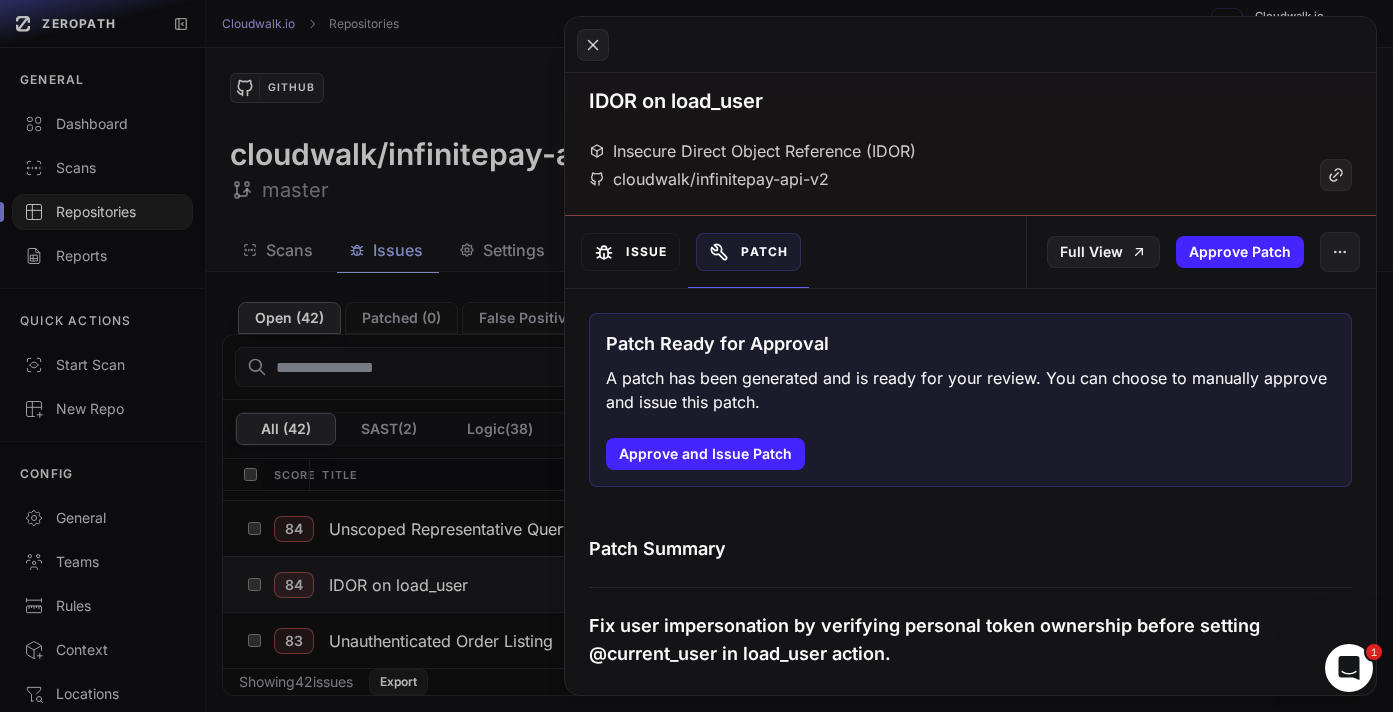 click on "Issue" at bounding box center [630, 252] 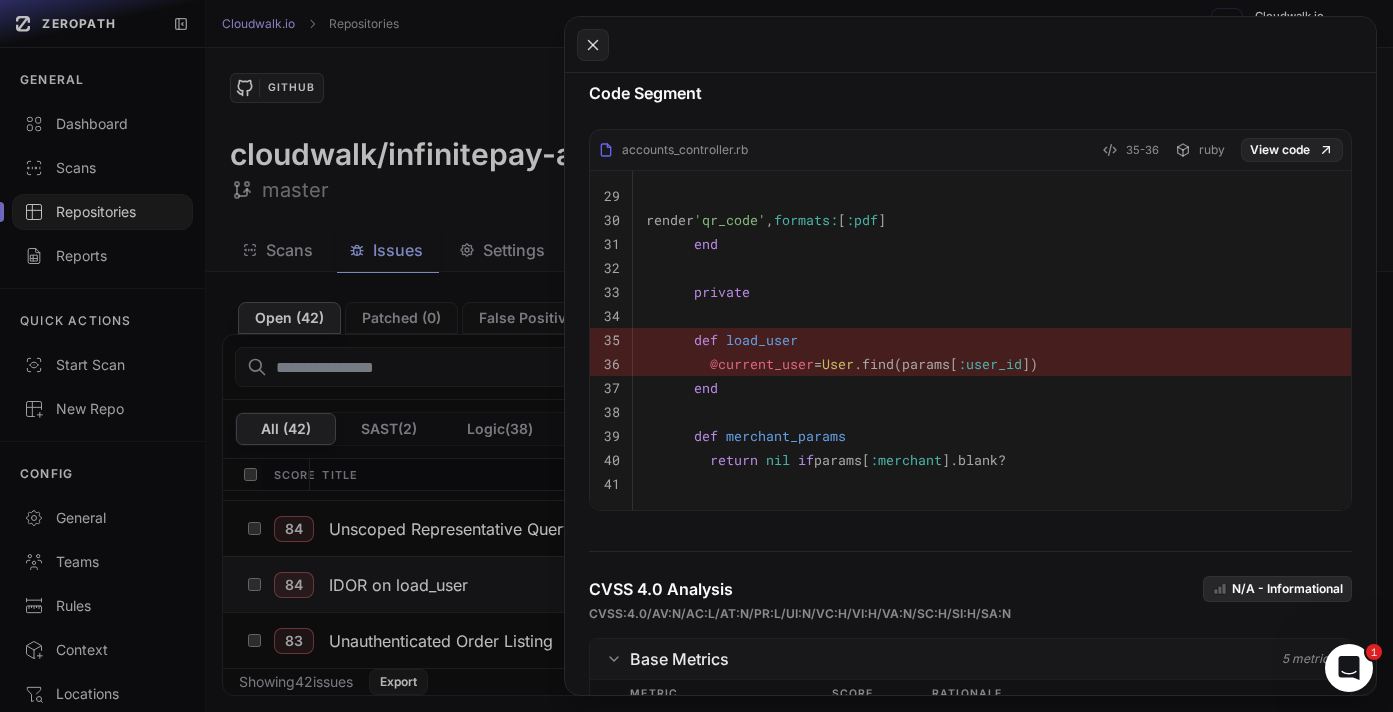 scroll, scrollTop: 961, scrollLeft: 0, axis: vertical 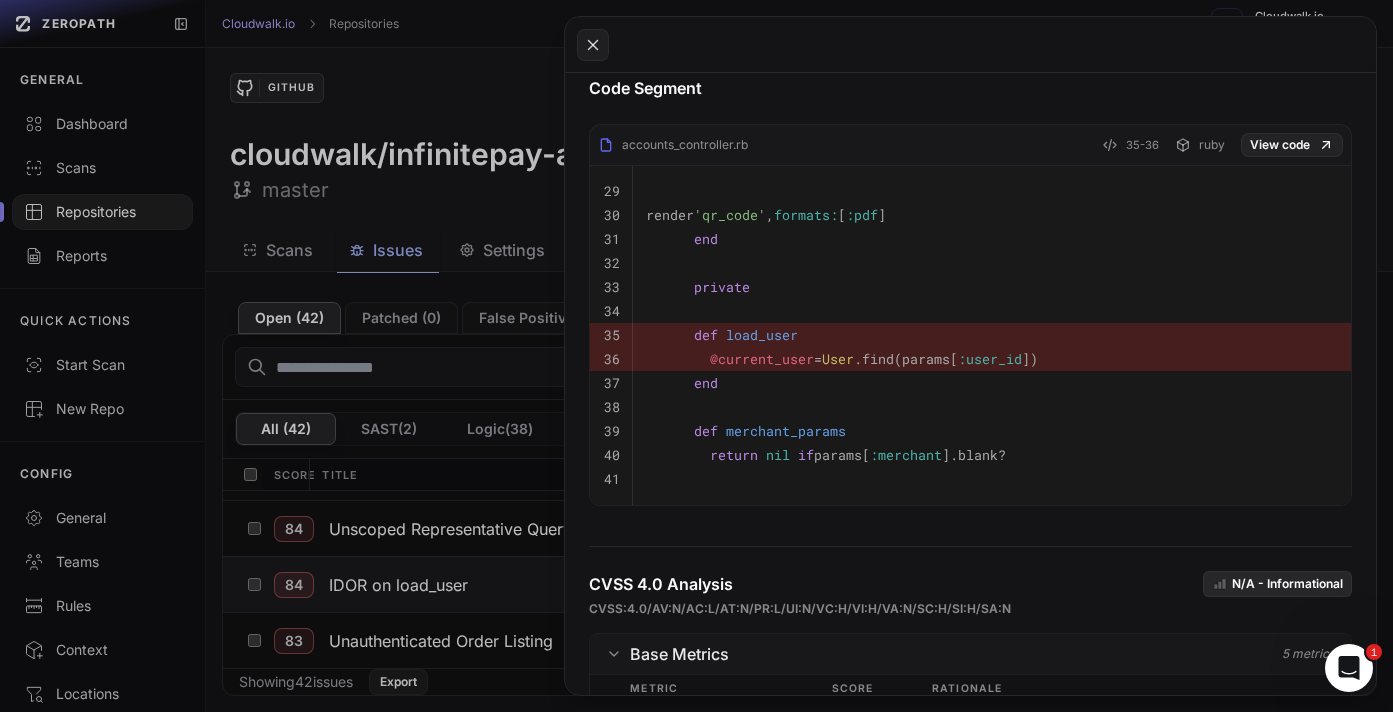 click 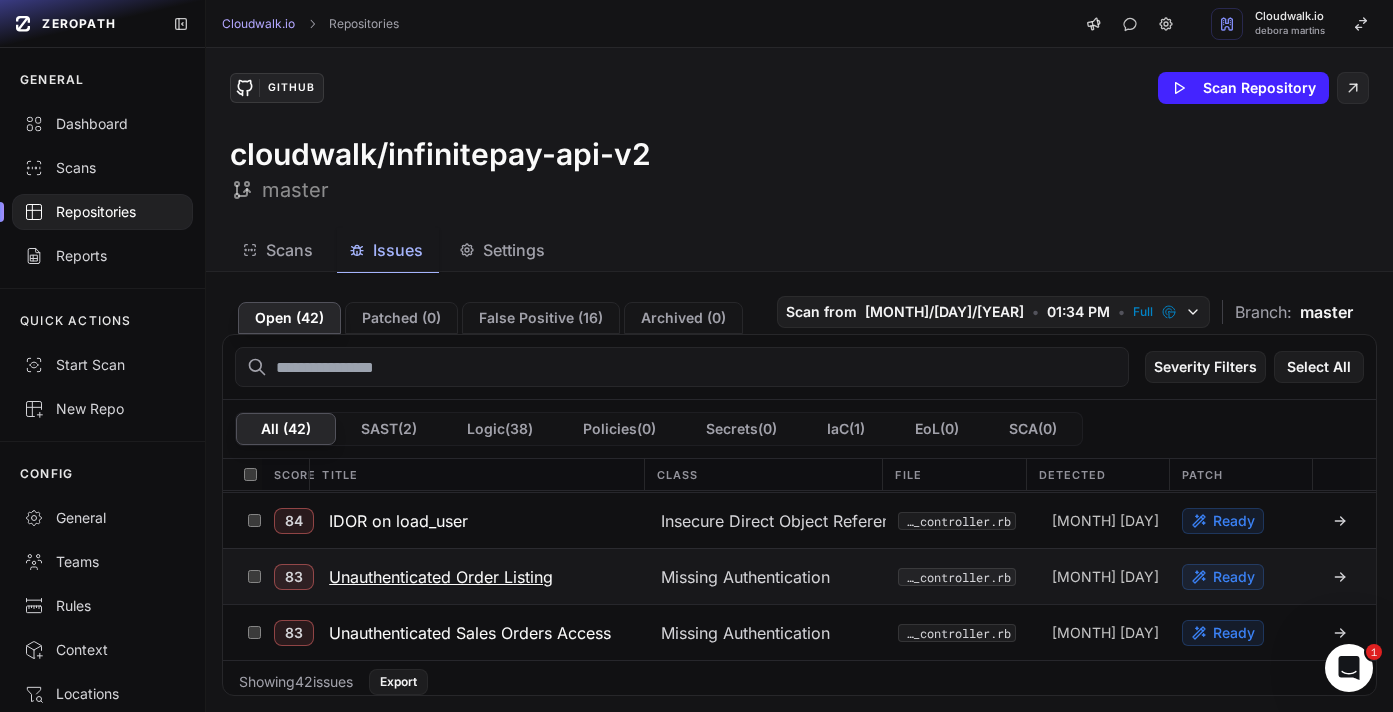 scroll, scrollTop: 402, scrollLeft: 0, axis: vertical 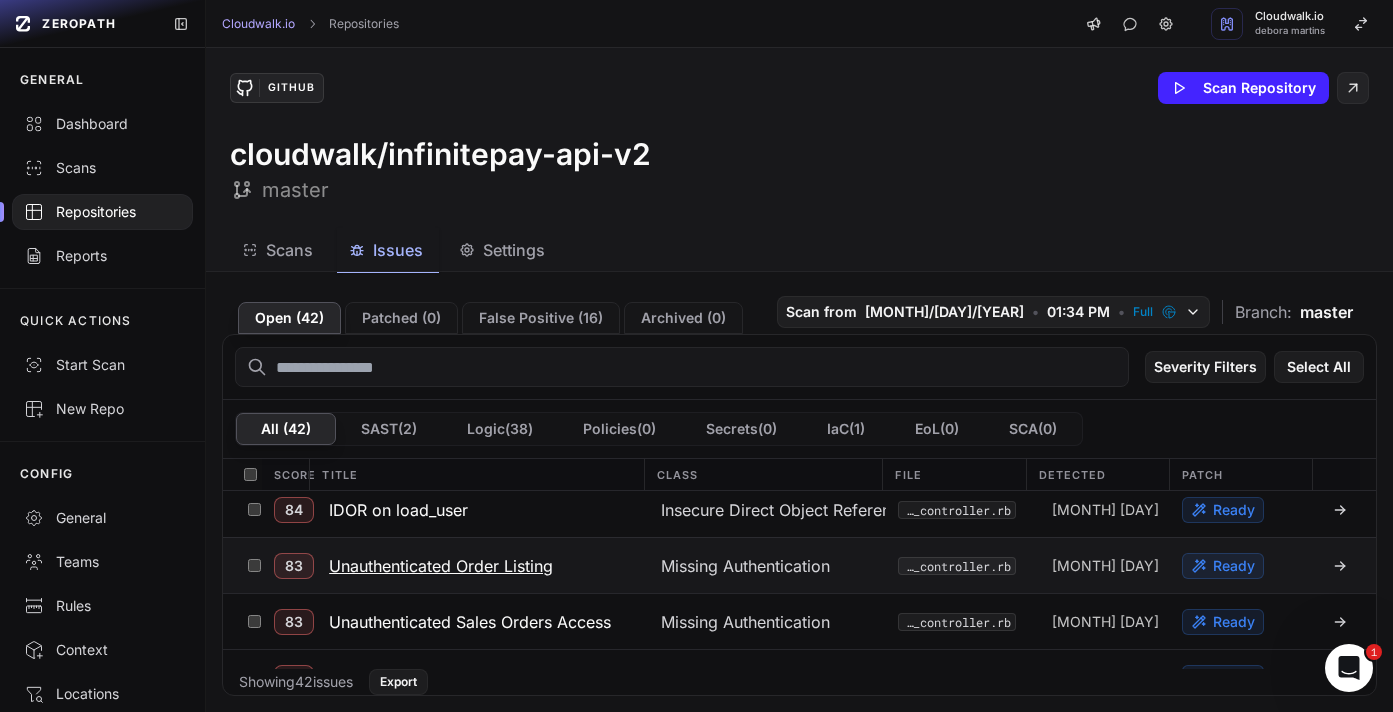 click on "[MONTH] [DAY] [TIME]" at bounding box center (1099, 566) 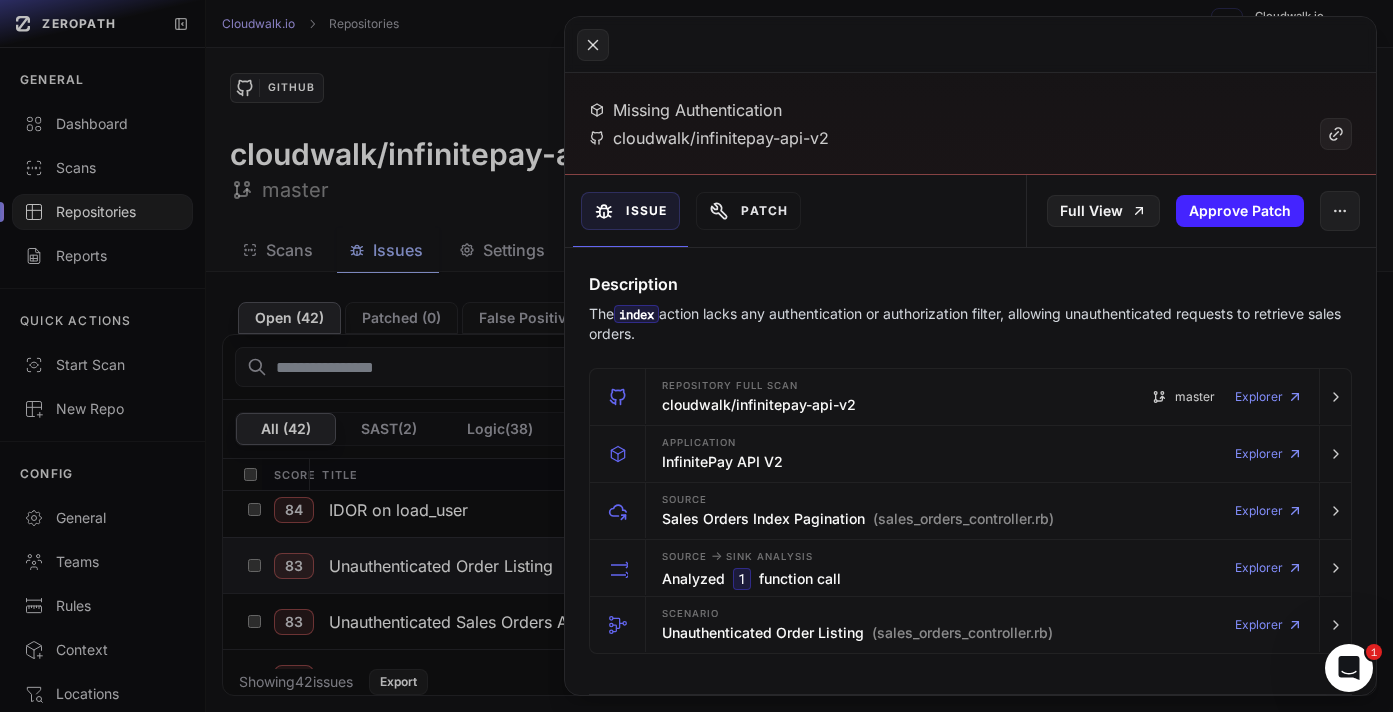 scroll, scrollTop: 104, scrollLeft: 0, axis: vertical 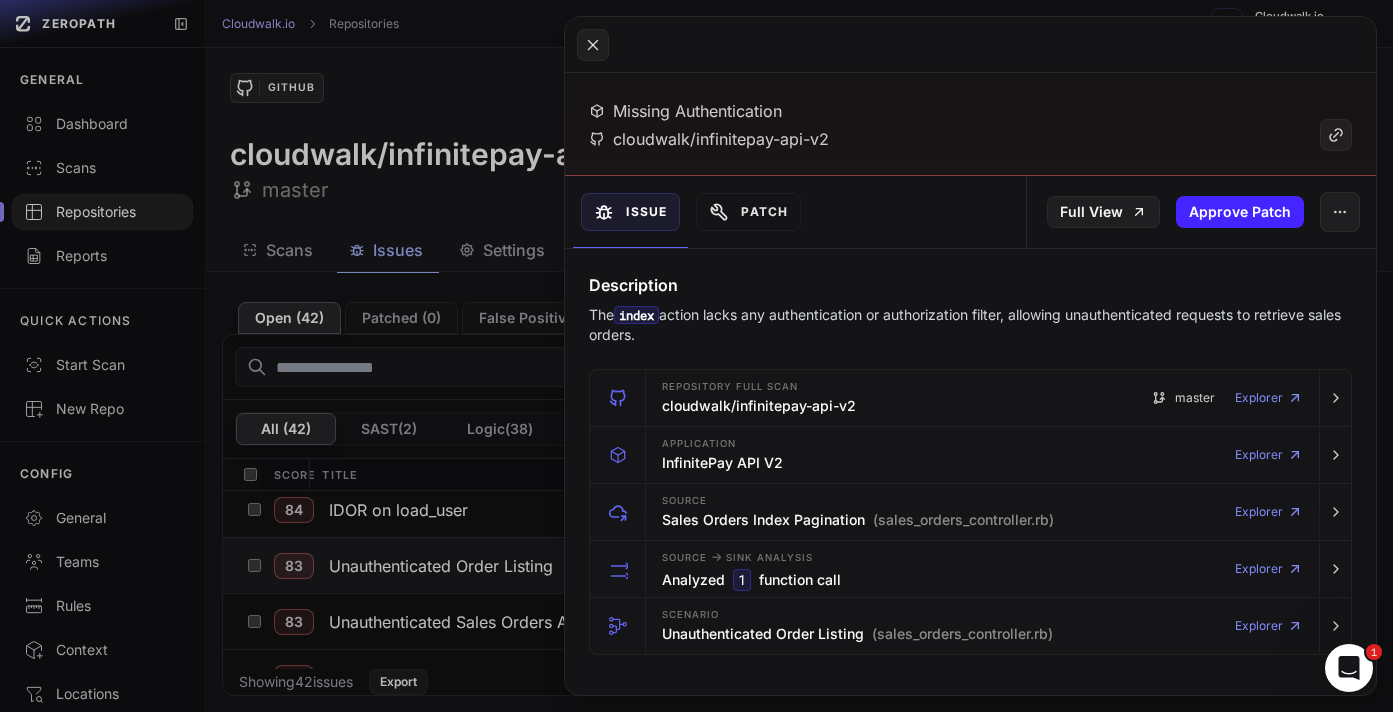 click 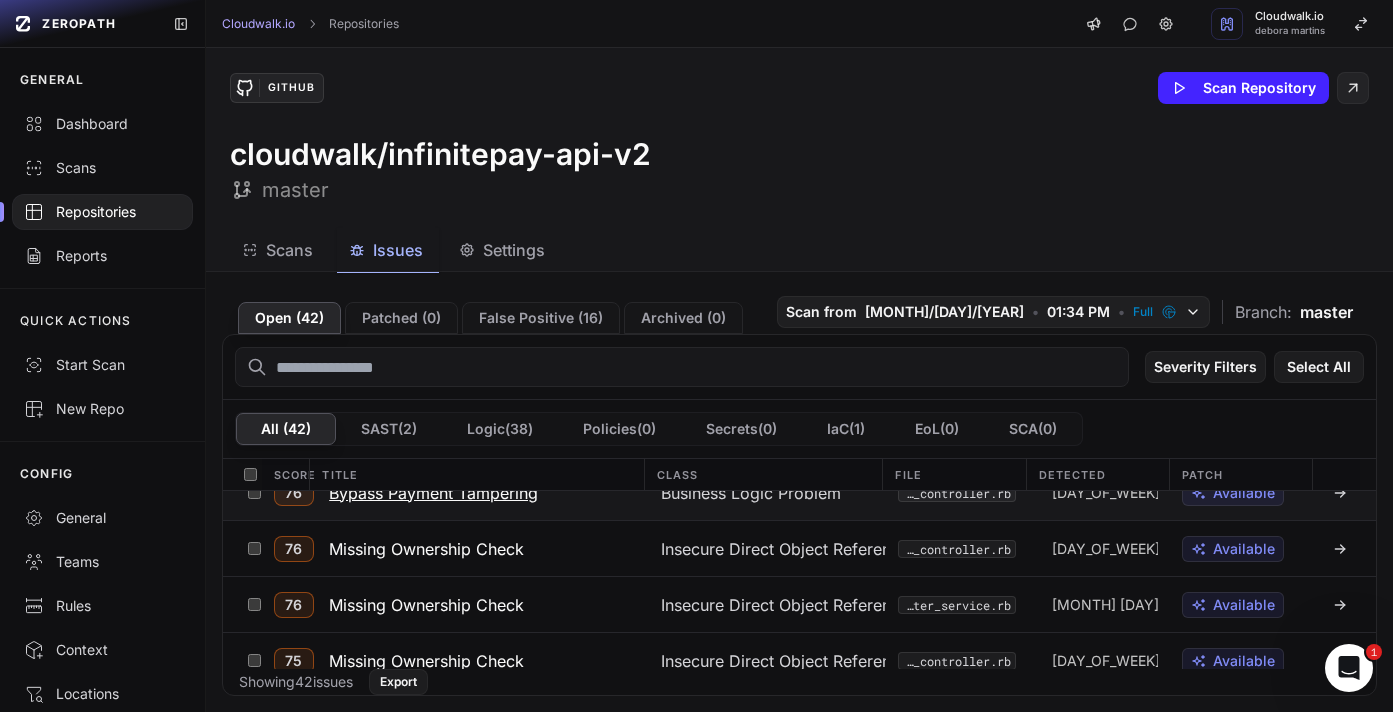 scroll, scrollTop: 762, scrollLeft: 0, axis: vertical 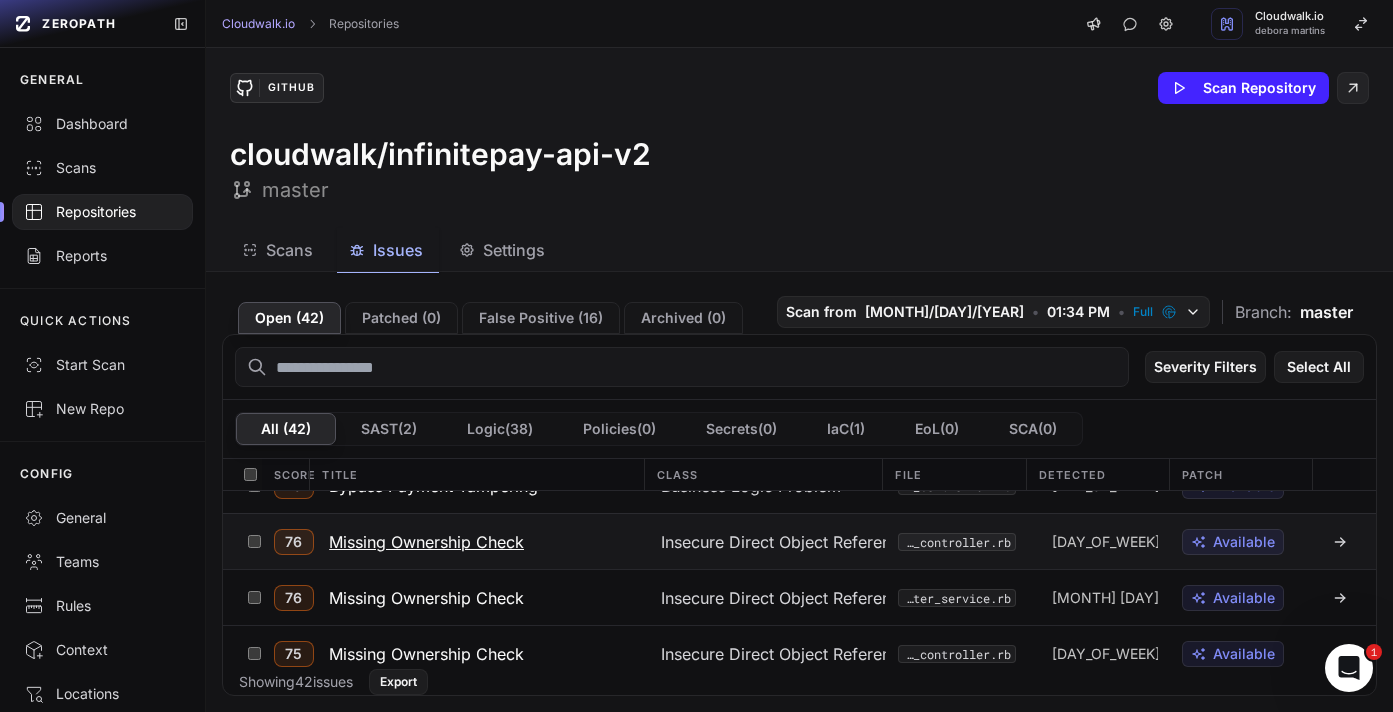 click 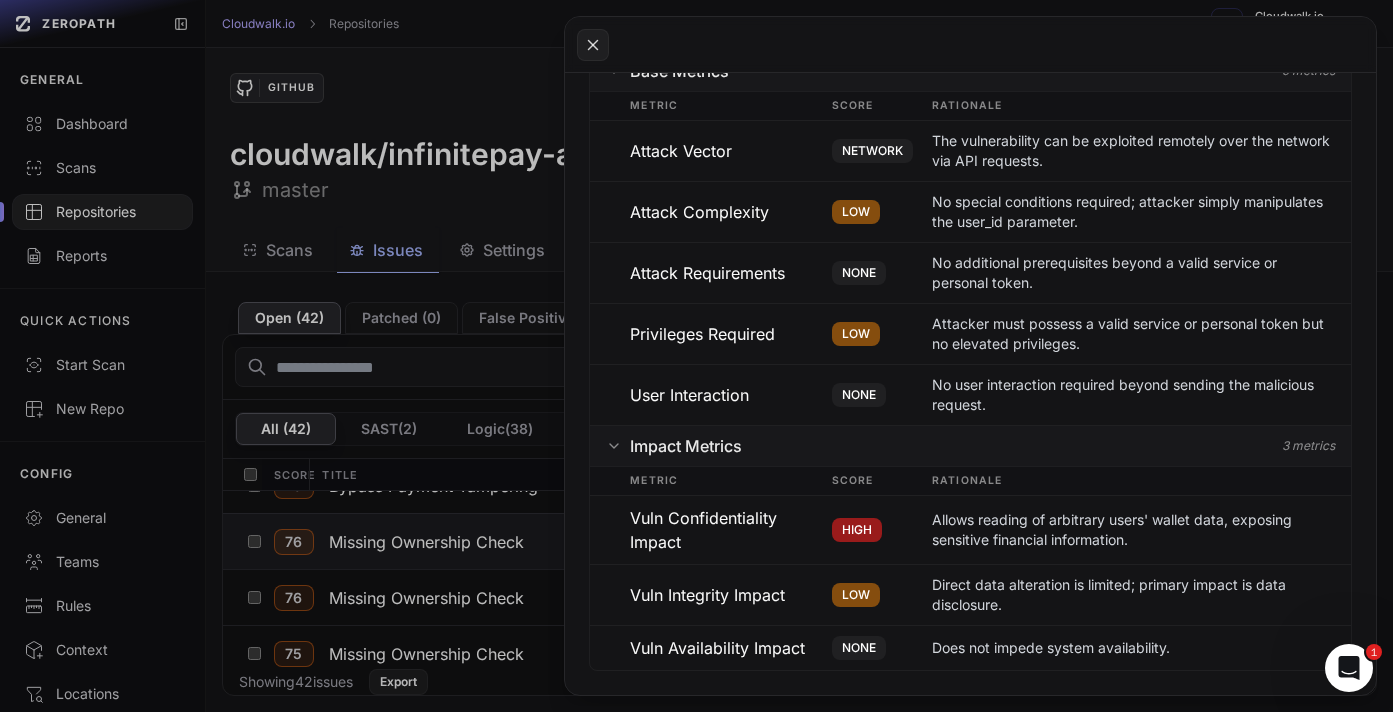 scroll, scrollTop: 1622, scrollLeft: 0, axis: vertical 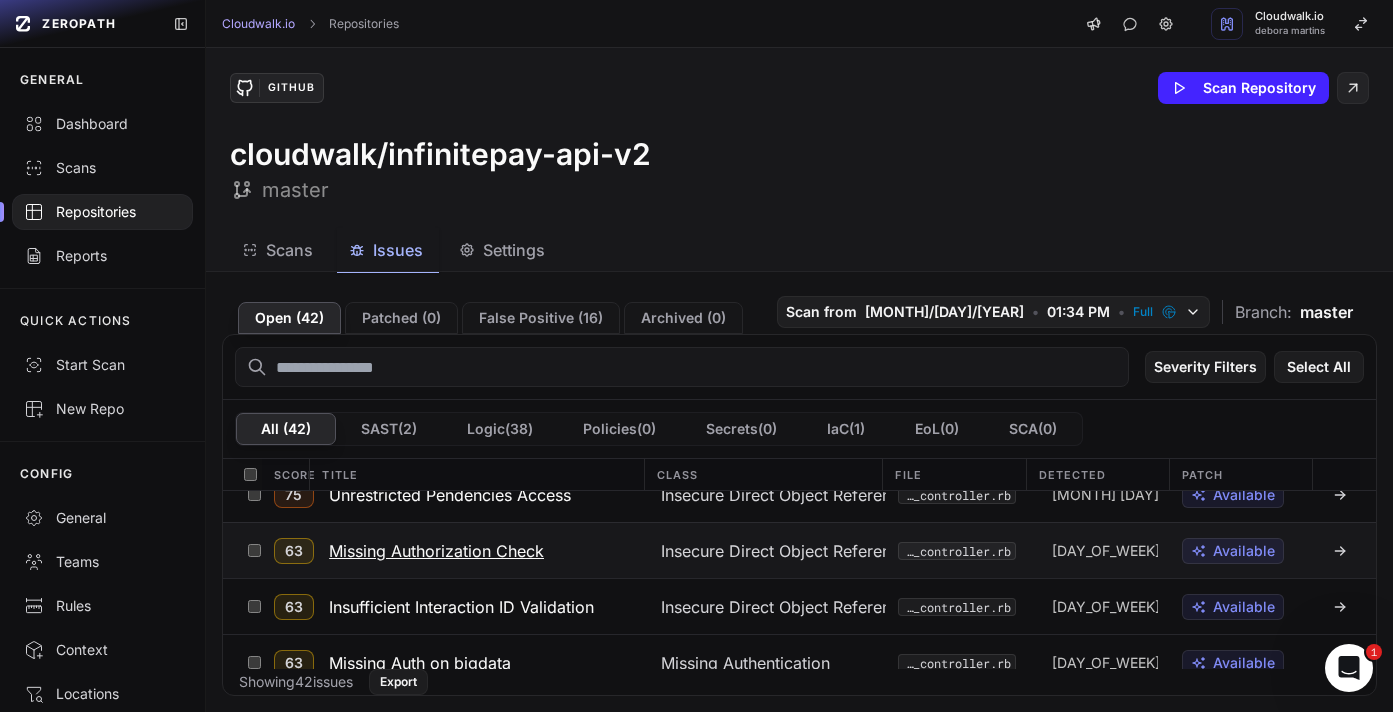 click at bounding box center (1336, 551) 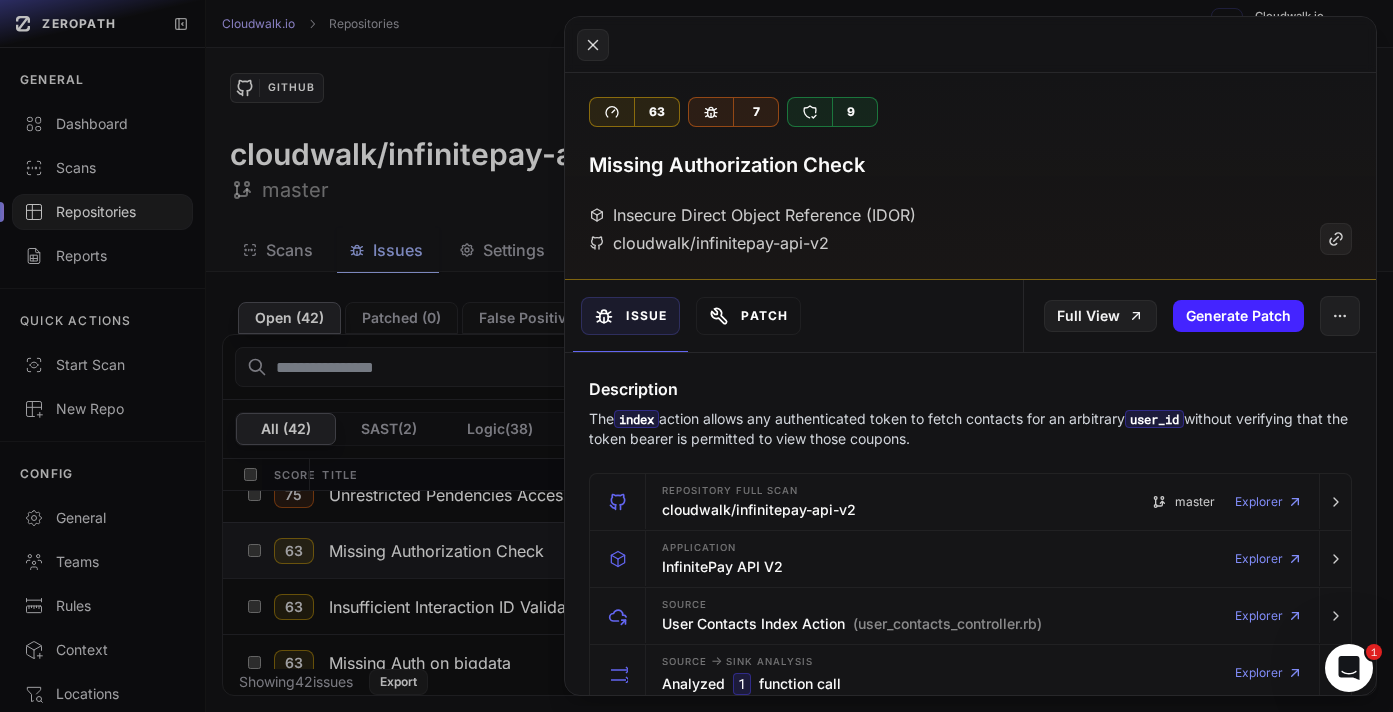 click on "Patch" at bounding box center (748, 316) 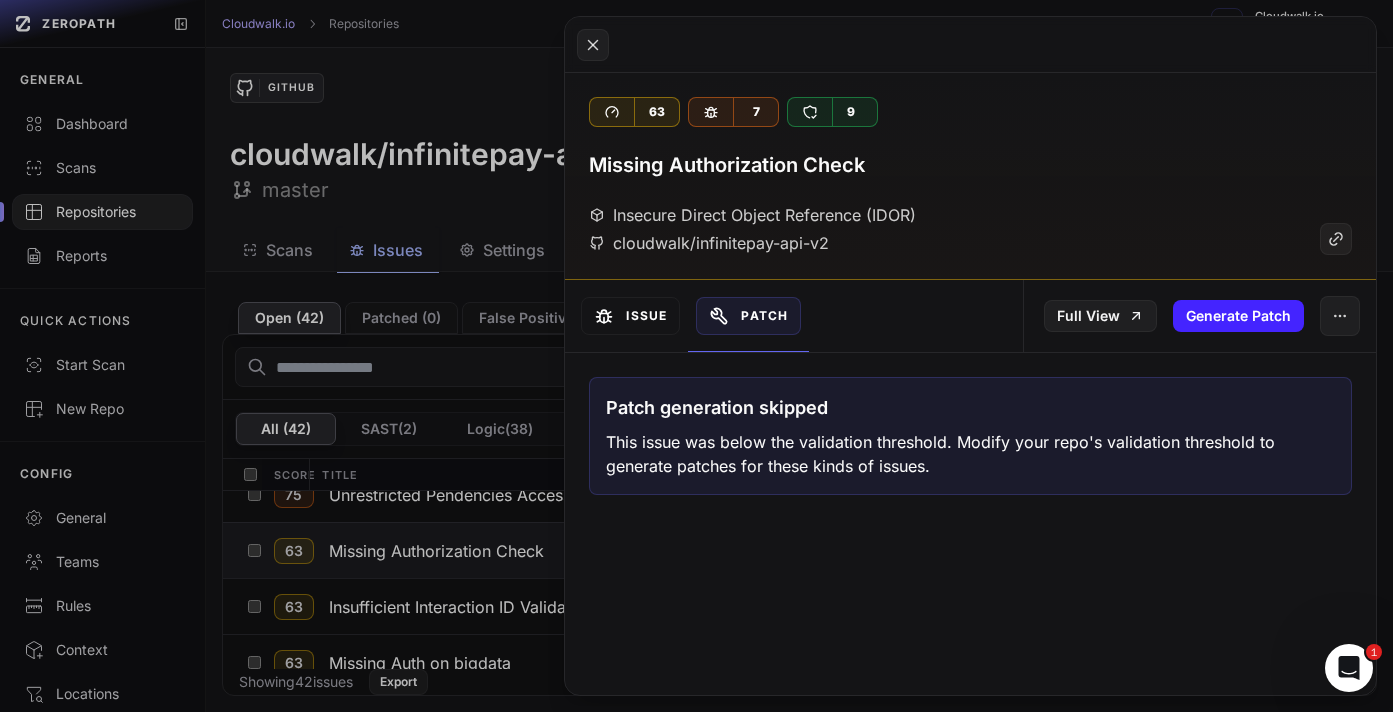 click on "Issue" at bounding box center [630, 316] 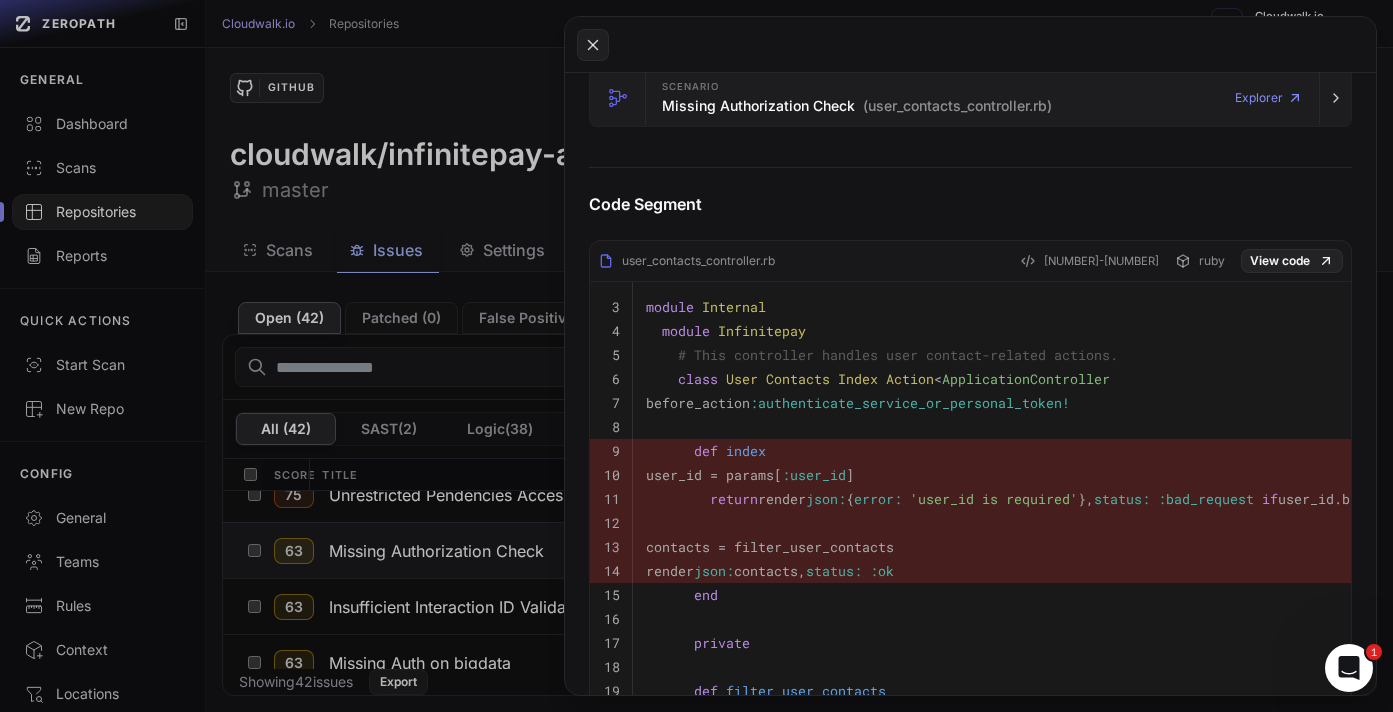 scroll, scrollTop: 638, scrollLeft: 0, axis: vertical 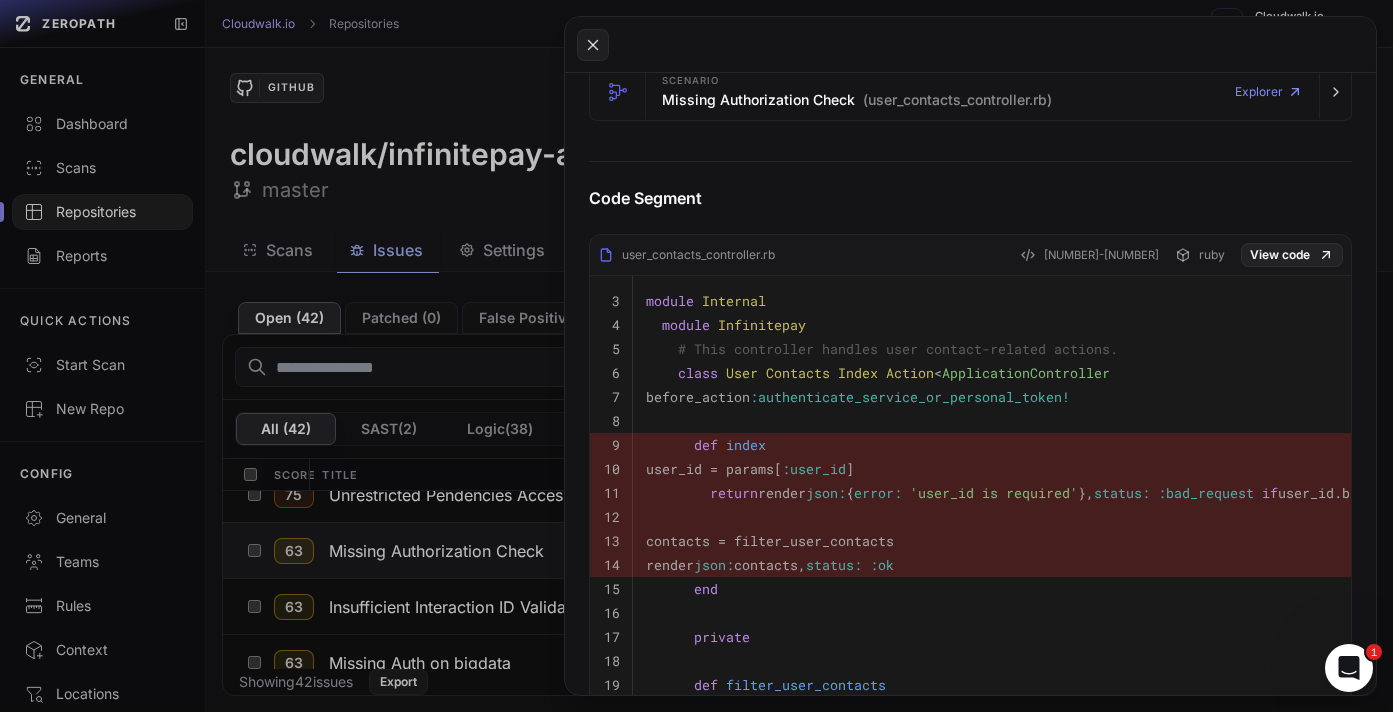 click 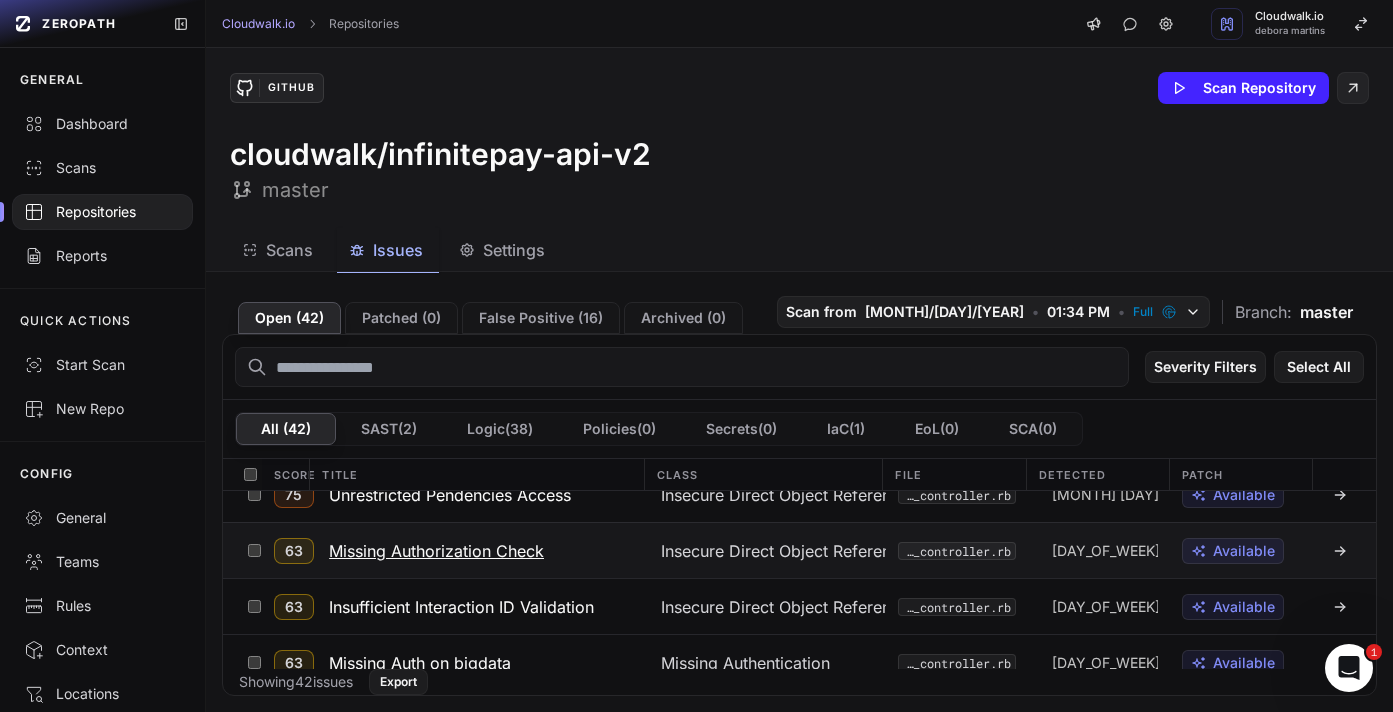 click 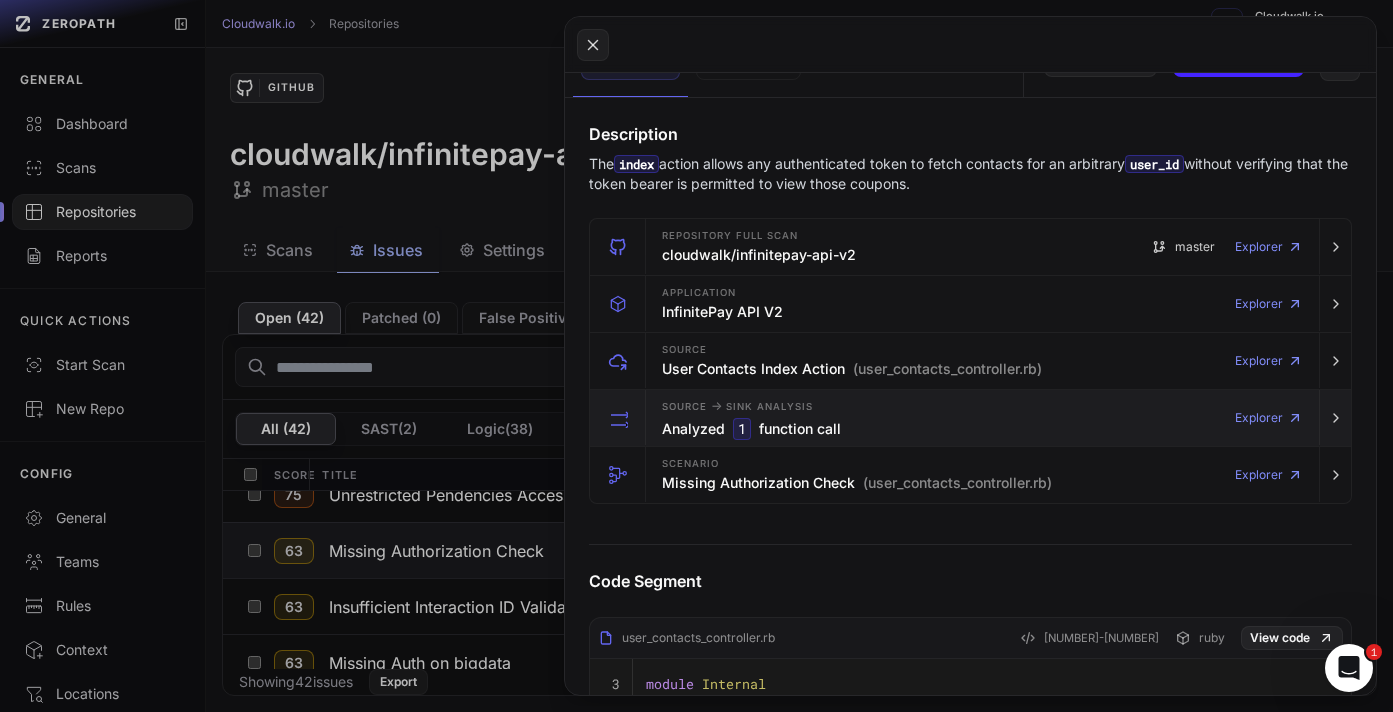 scroll, scrollTop: 276, scrollLeft: 0, axis: vertical 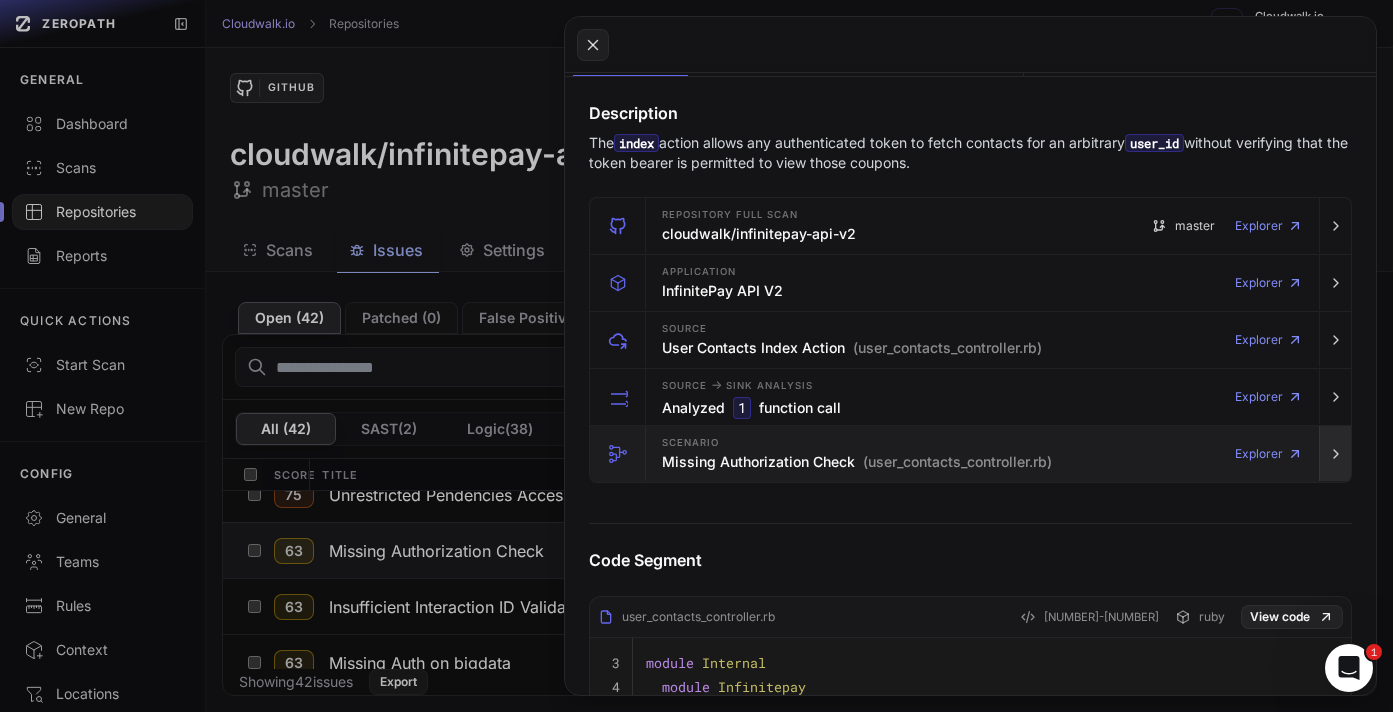 click 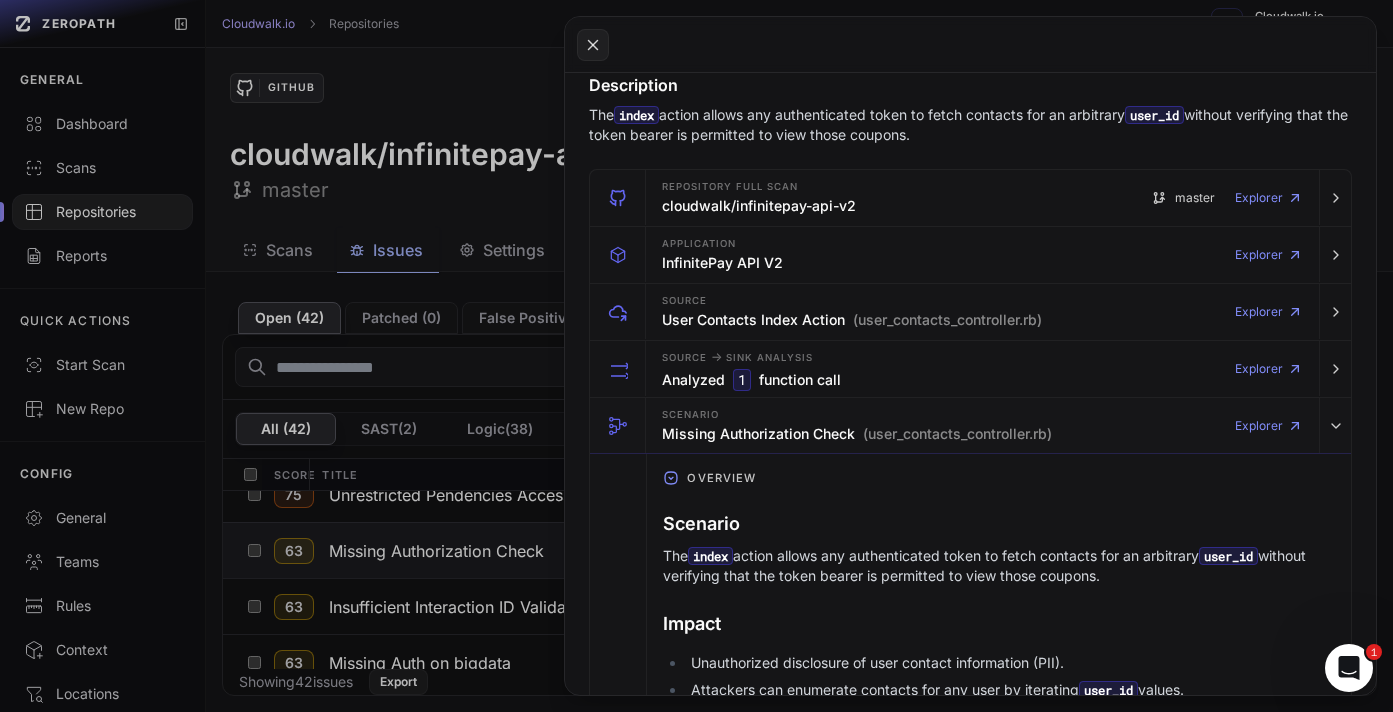 scroll, scrollTop: 296, scrollLeft: 0, axis: vertical 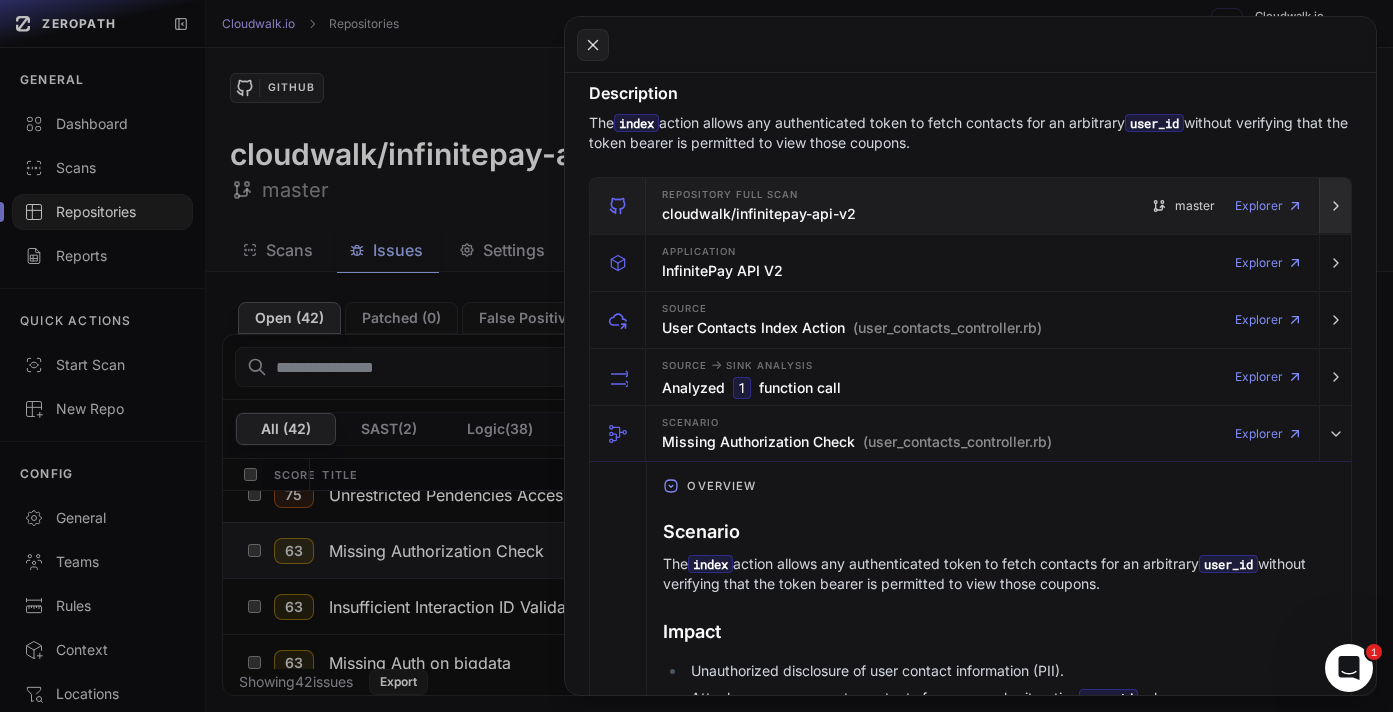 click 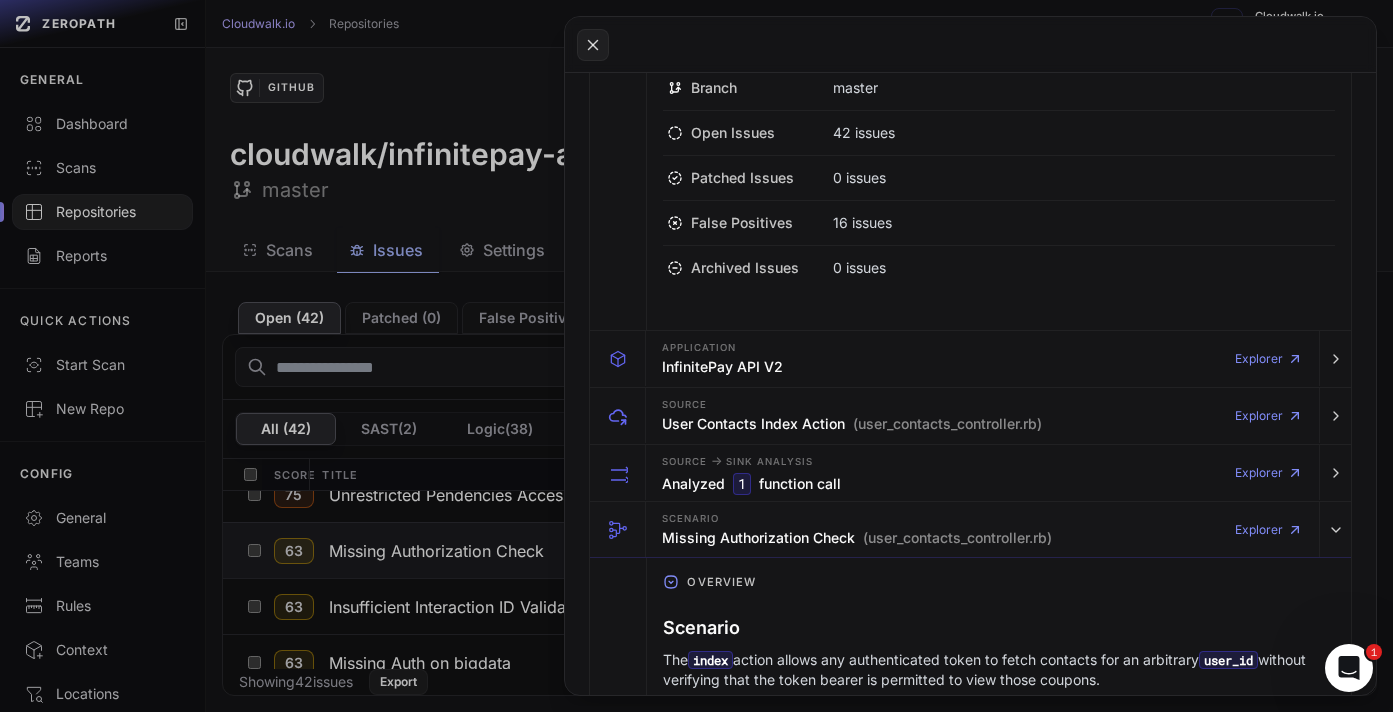 scroll, scrollTop: 576, scrollLeft: 0, axis: vertical 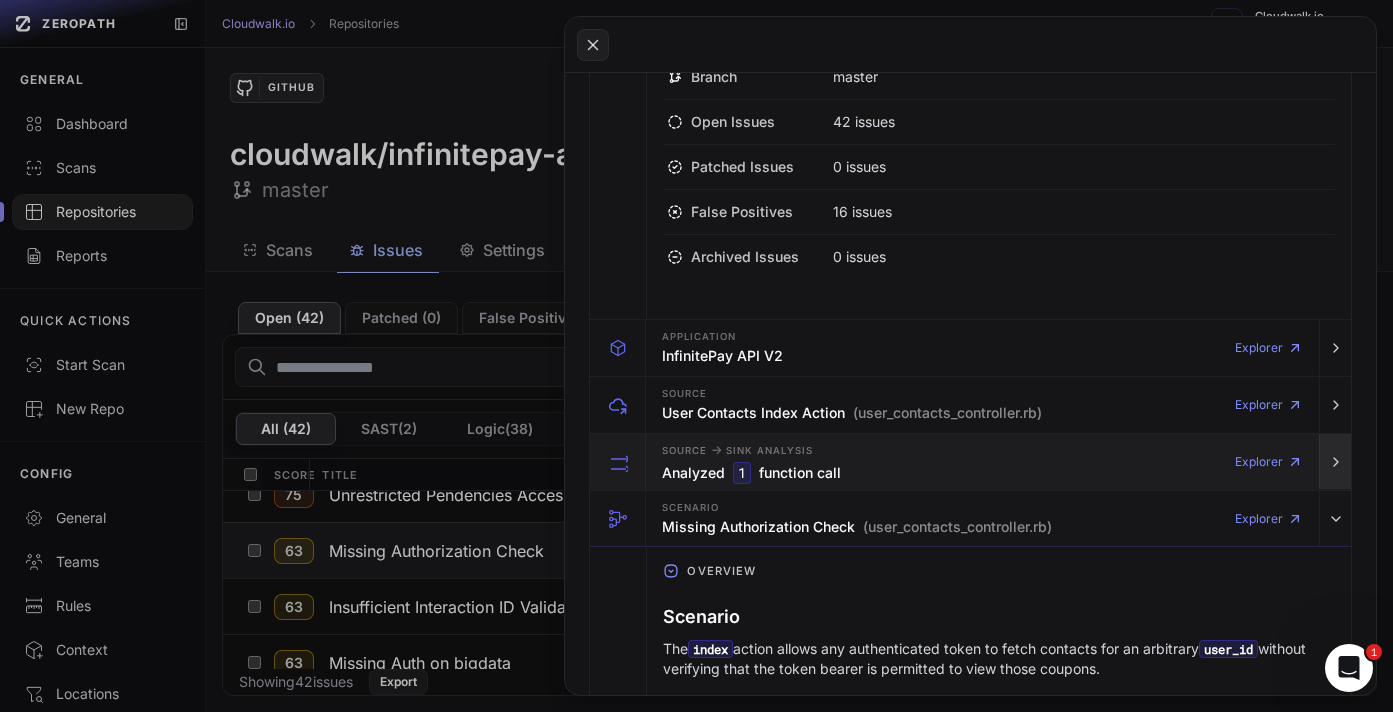 click at bounding box center [1335, 462] 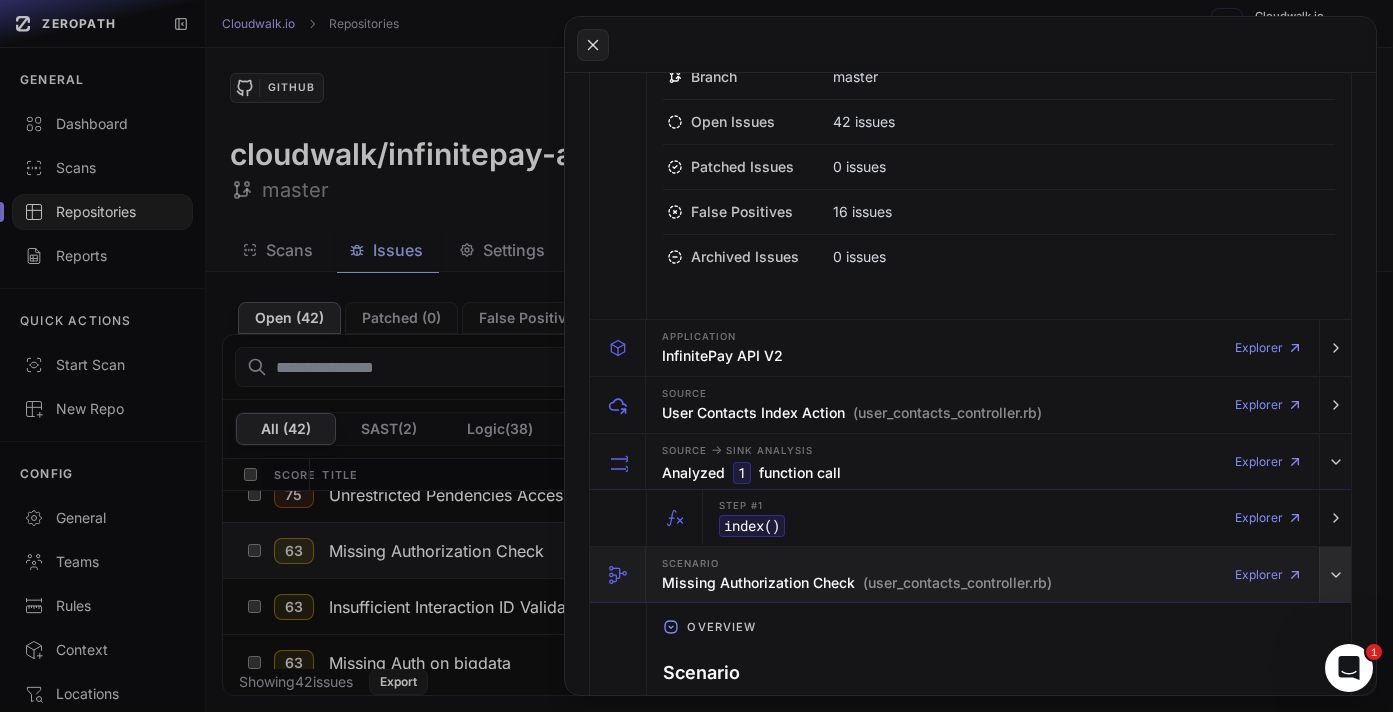 click 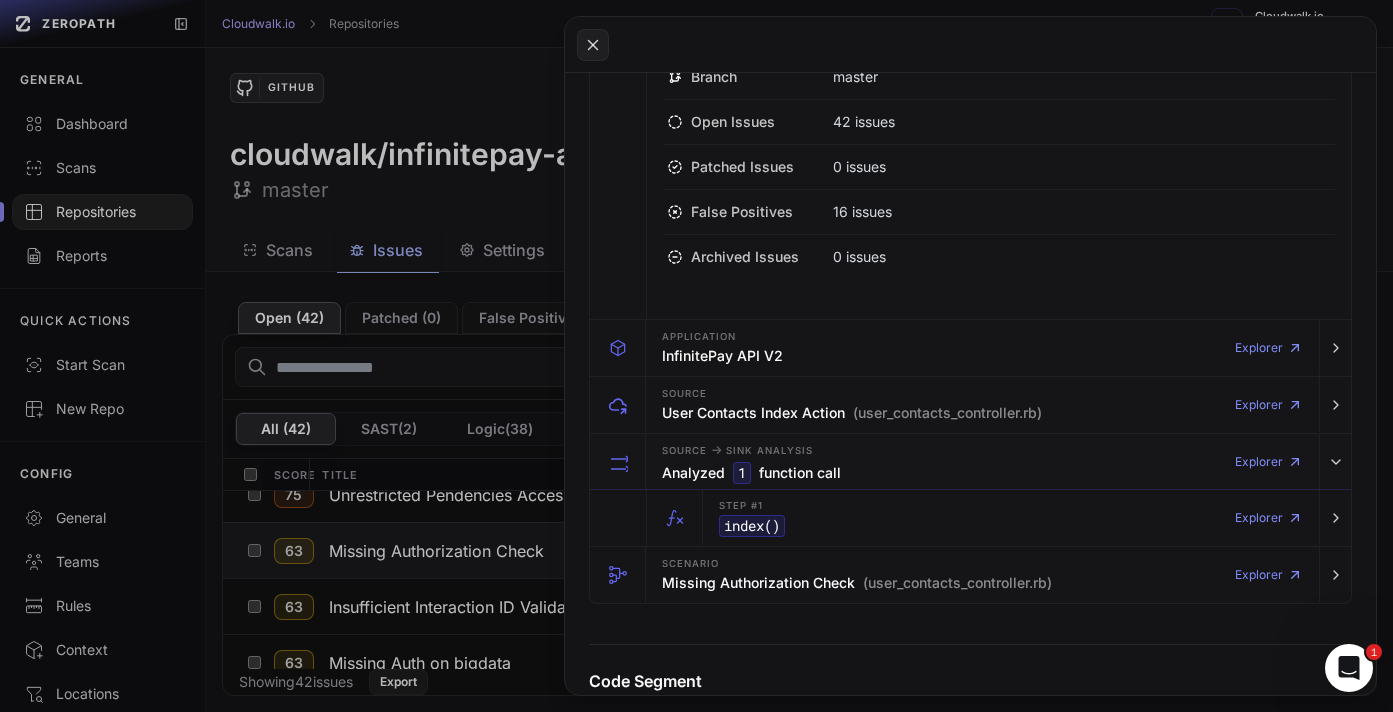 click 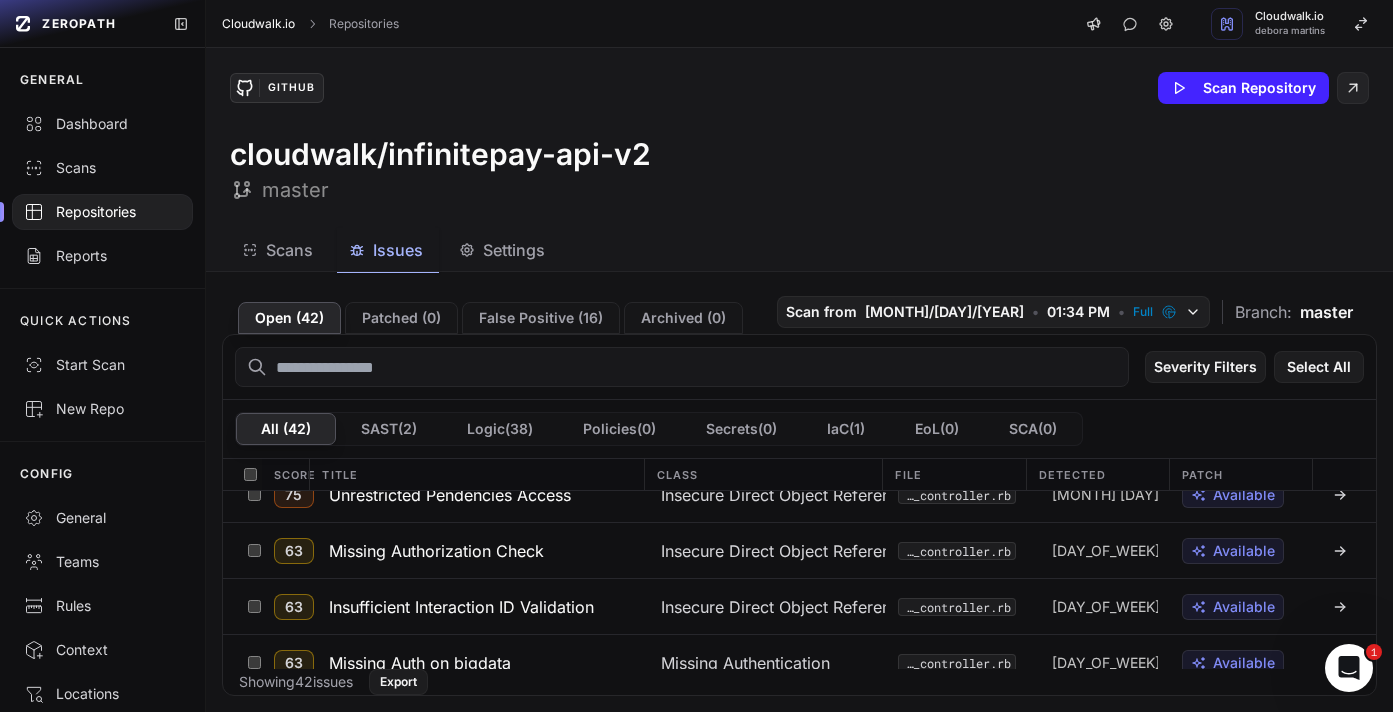 click on "Cloudwalk.io" at bounding box center [258, 24] 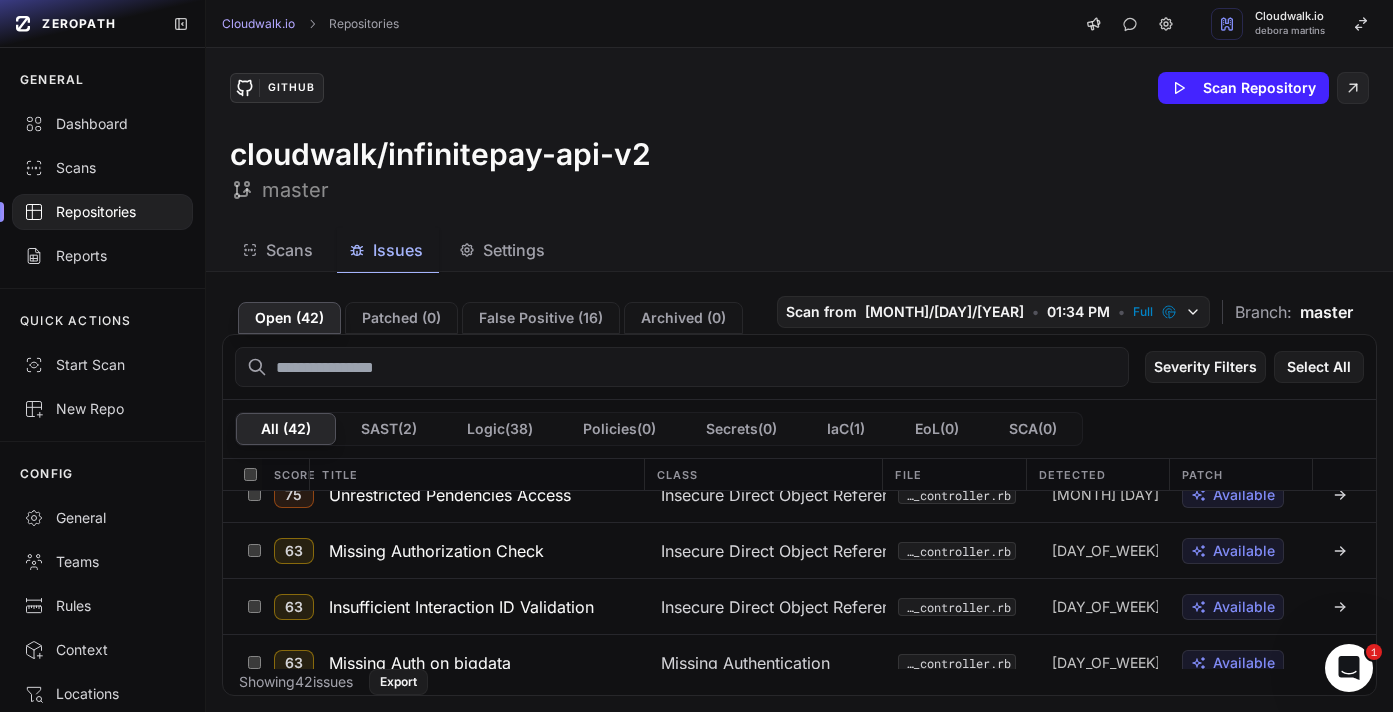 click on "Repositories" at bounding box center [102, 212] 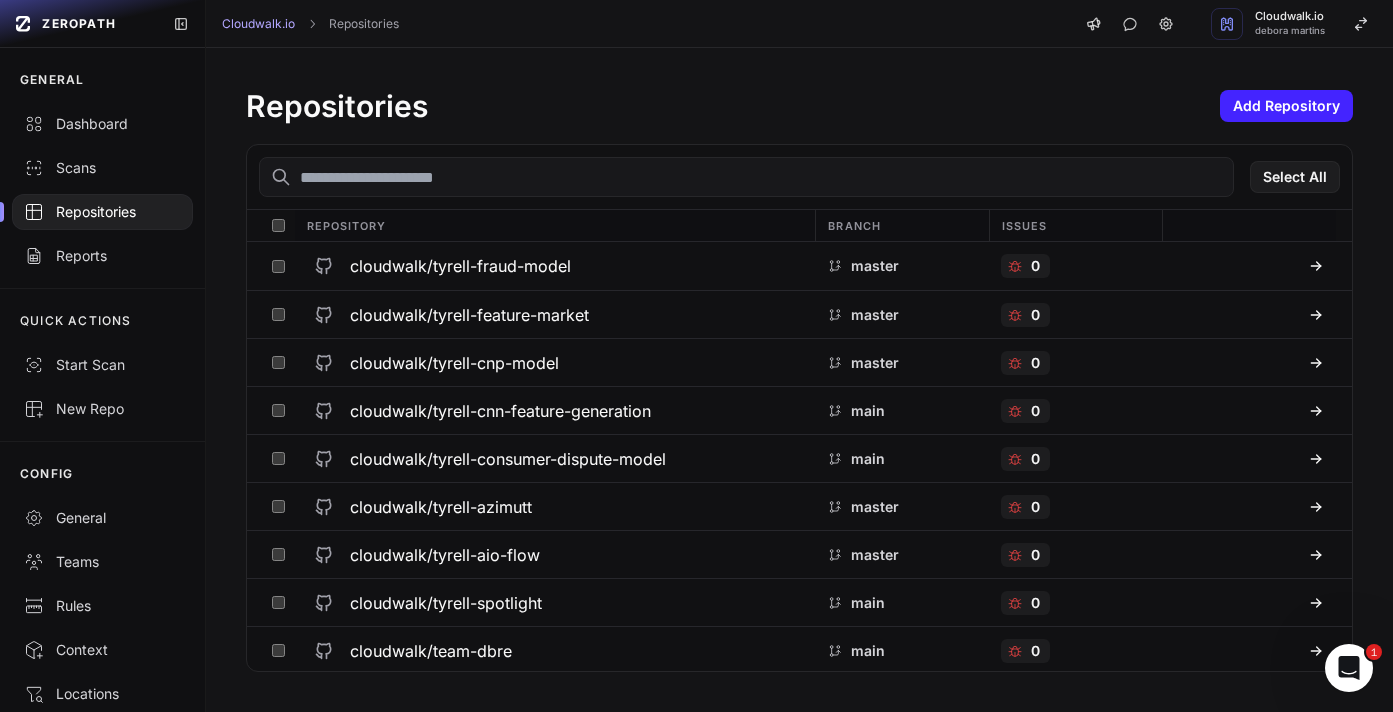 click at bounding box center [746, 177] 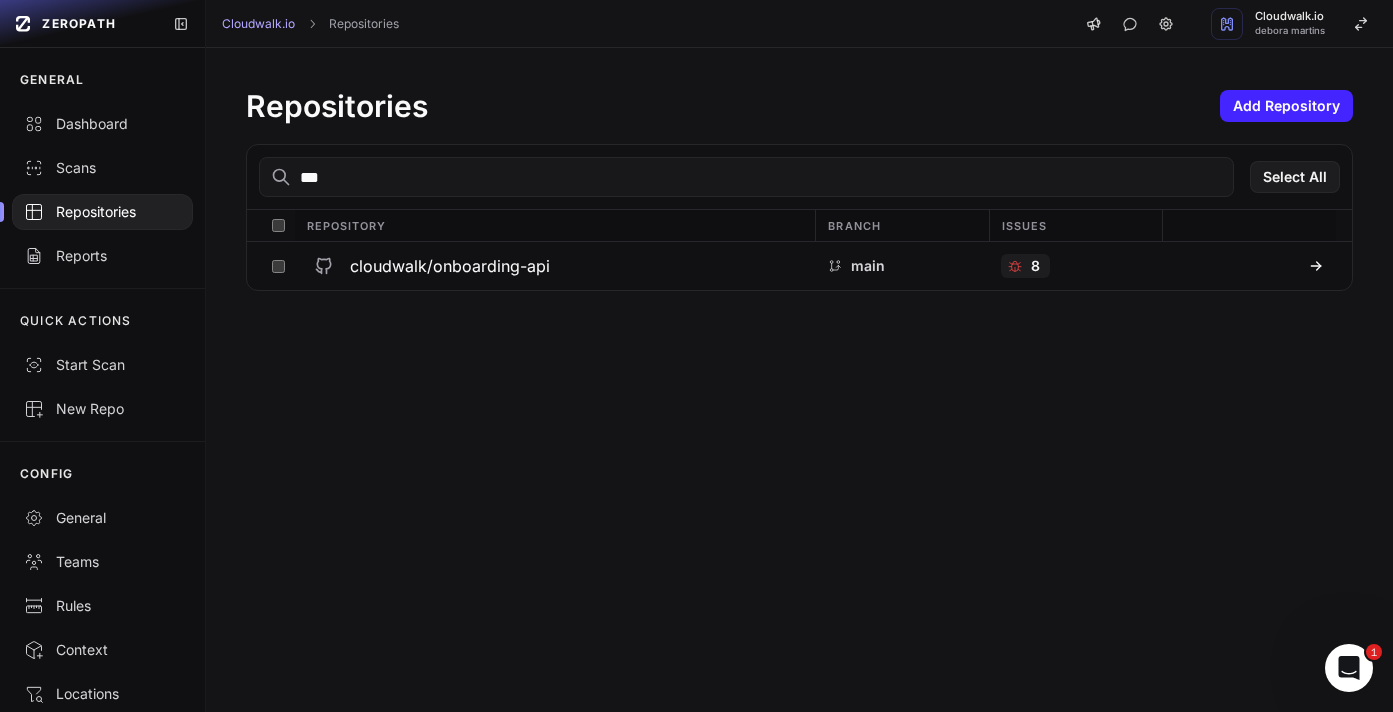 scroll, scrollTop: 0, scrollLeft: 0, axis: both 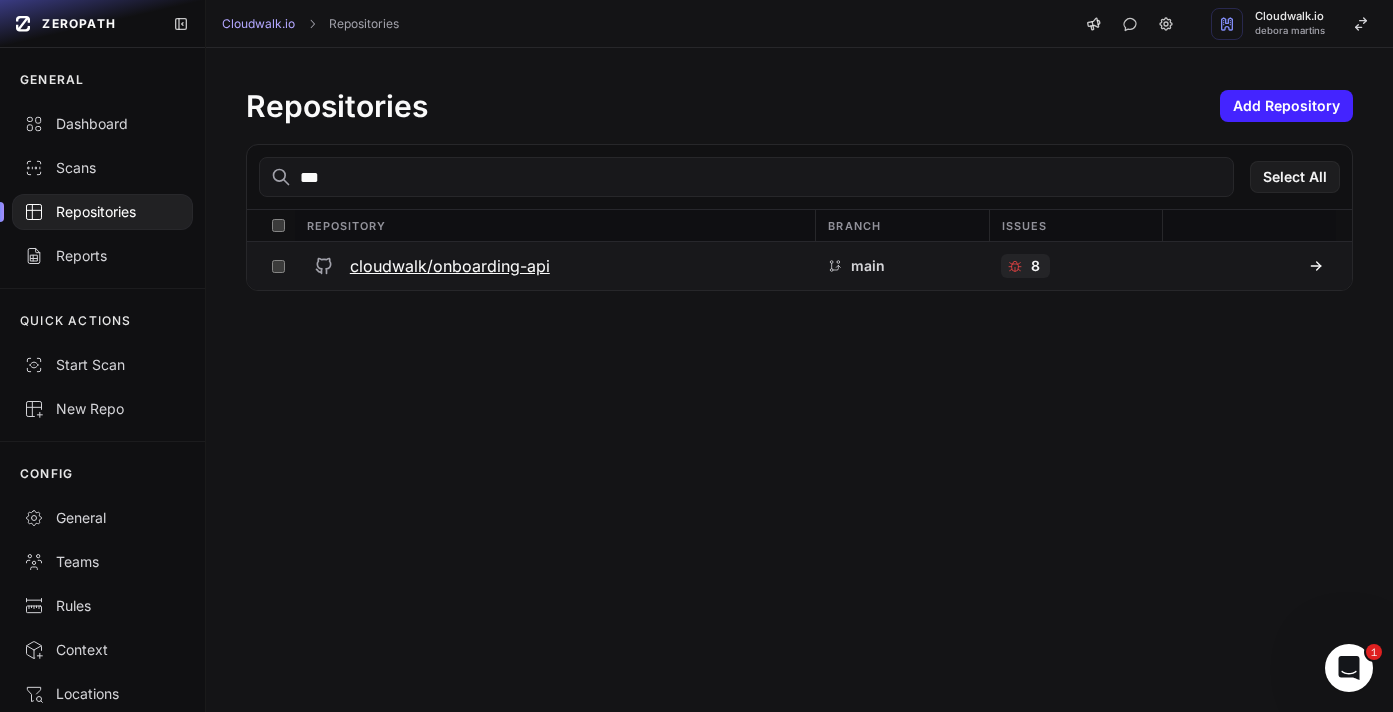 type on "***" 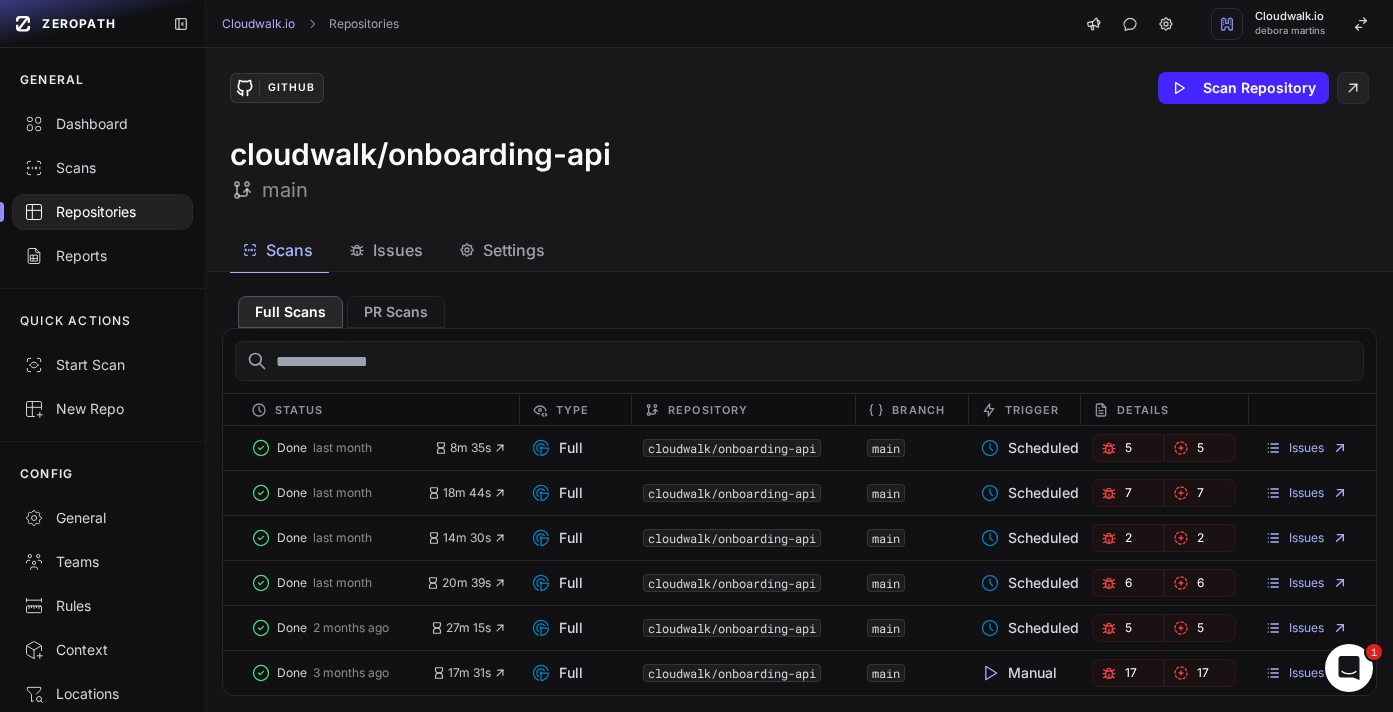 scroll, scrollTop: 0, scrollLeft: 0, axis: both 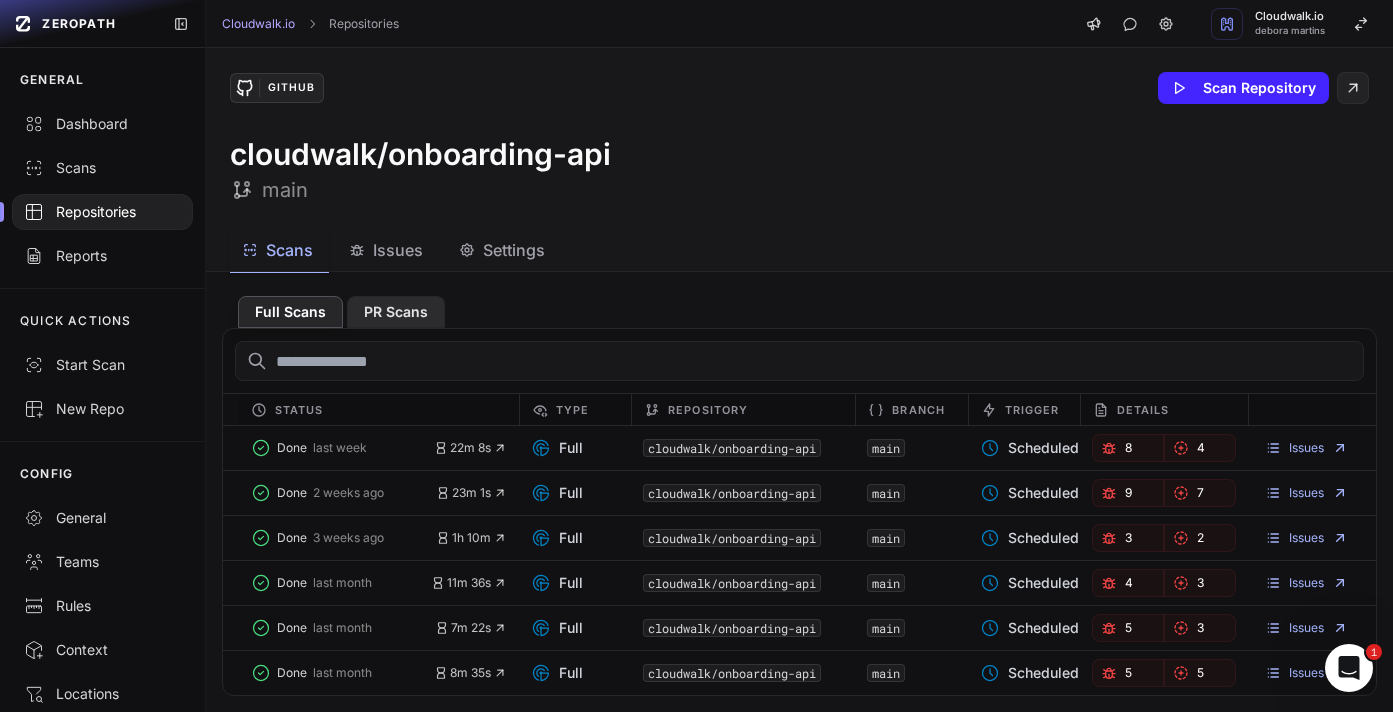 click on "PR Scans" at bounding box center (396, 312) 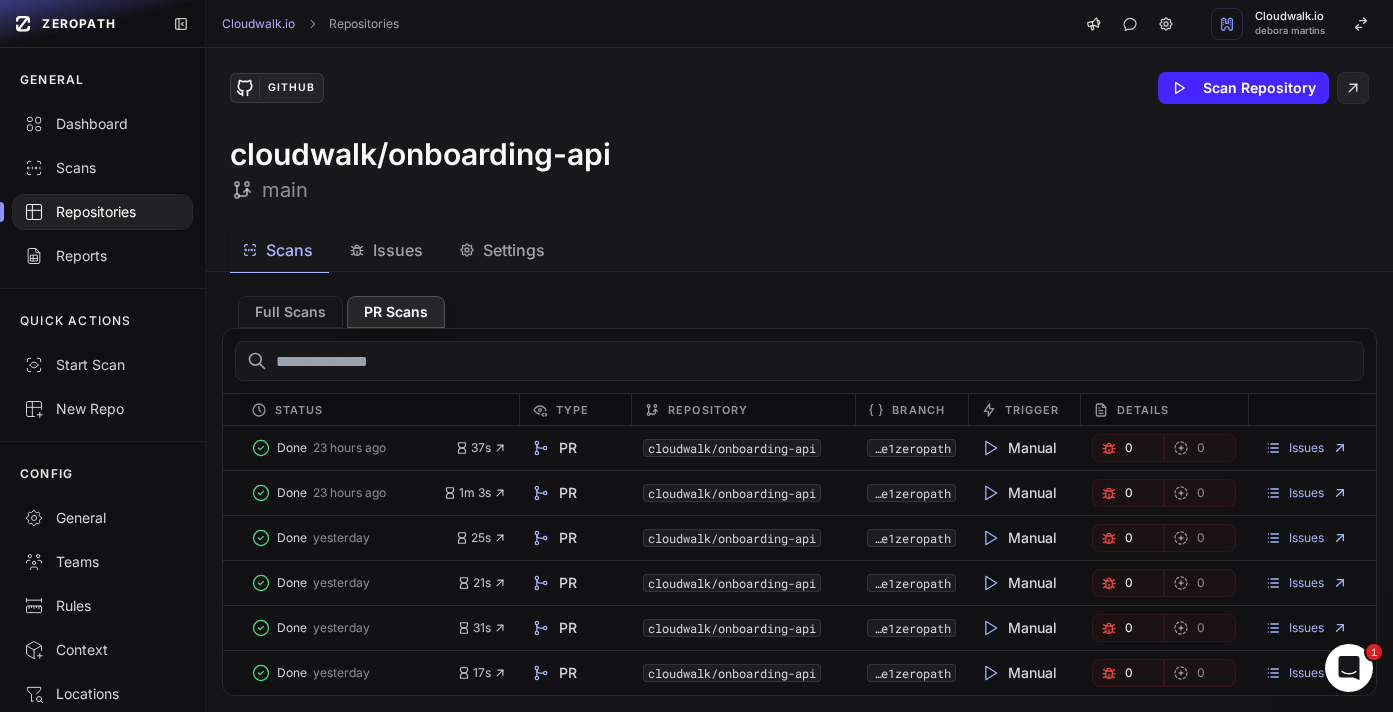 click on "Issues" at bounding box center [398, 250] 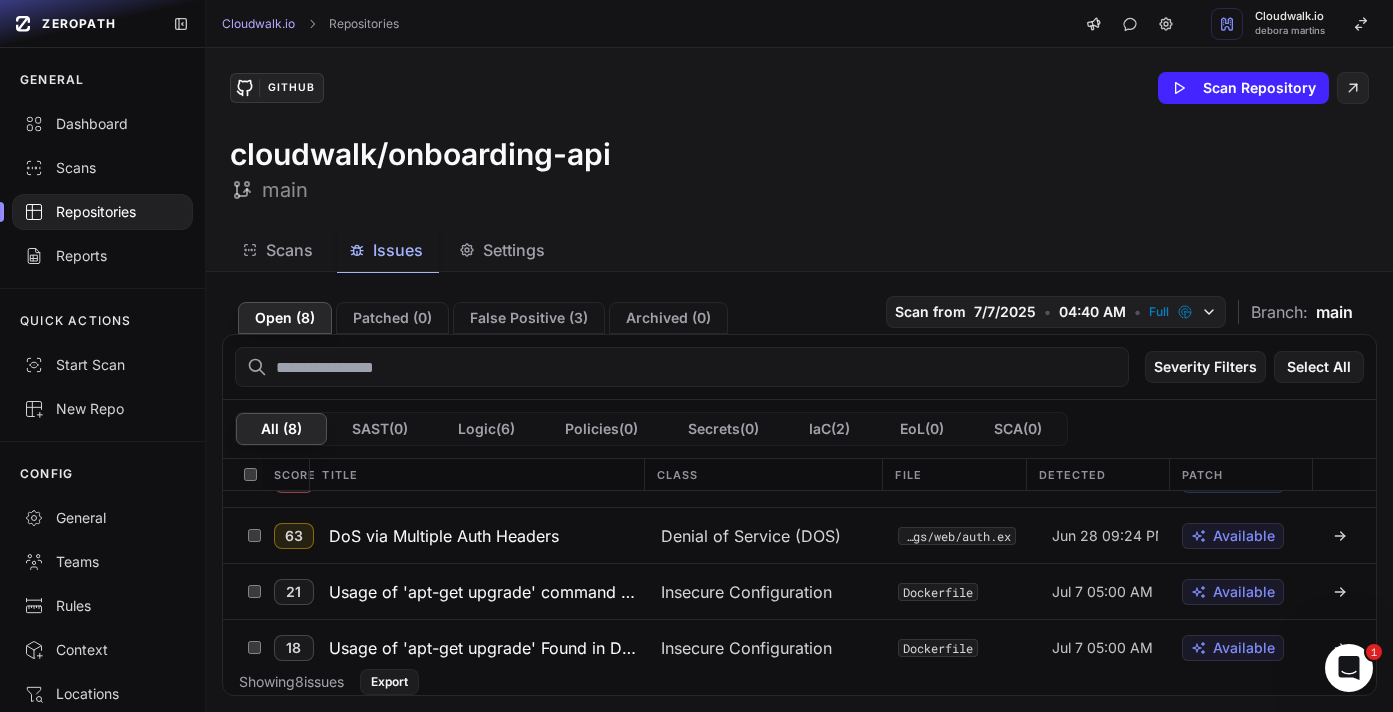 scroll, scrollTop: 270, scrollLeft: 0, axis: vertical 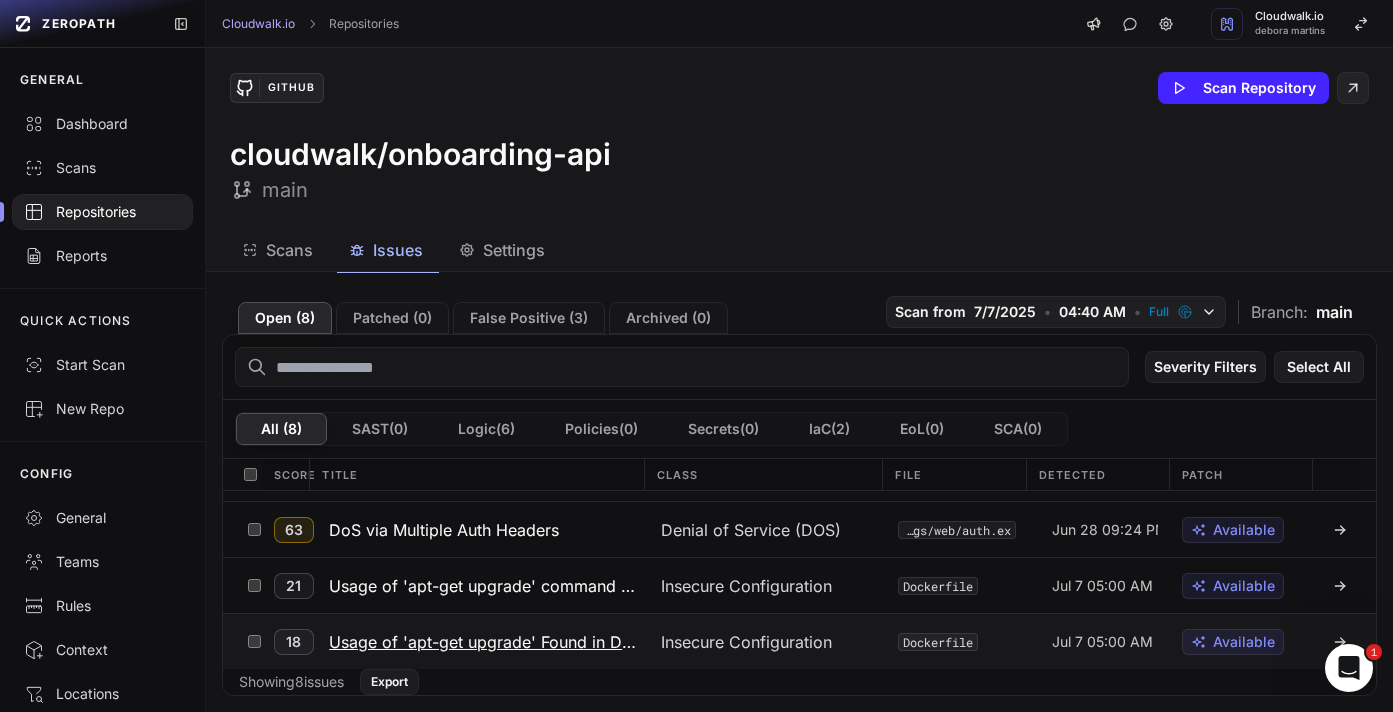 click 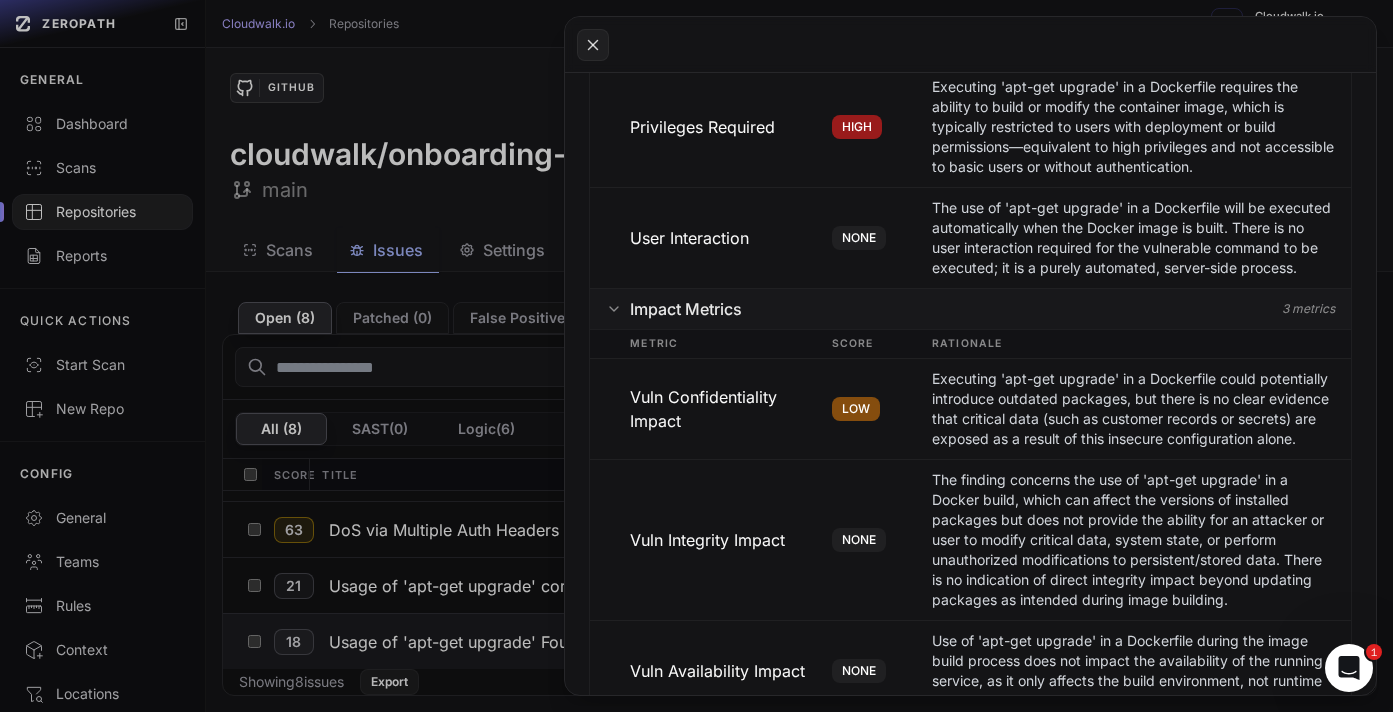 scroll, scrollTop: 1992, scrollLeft: 0, axis: vertical 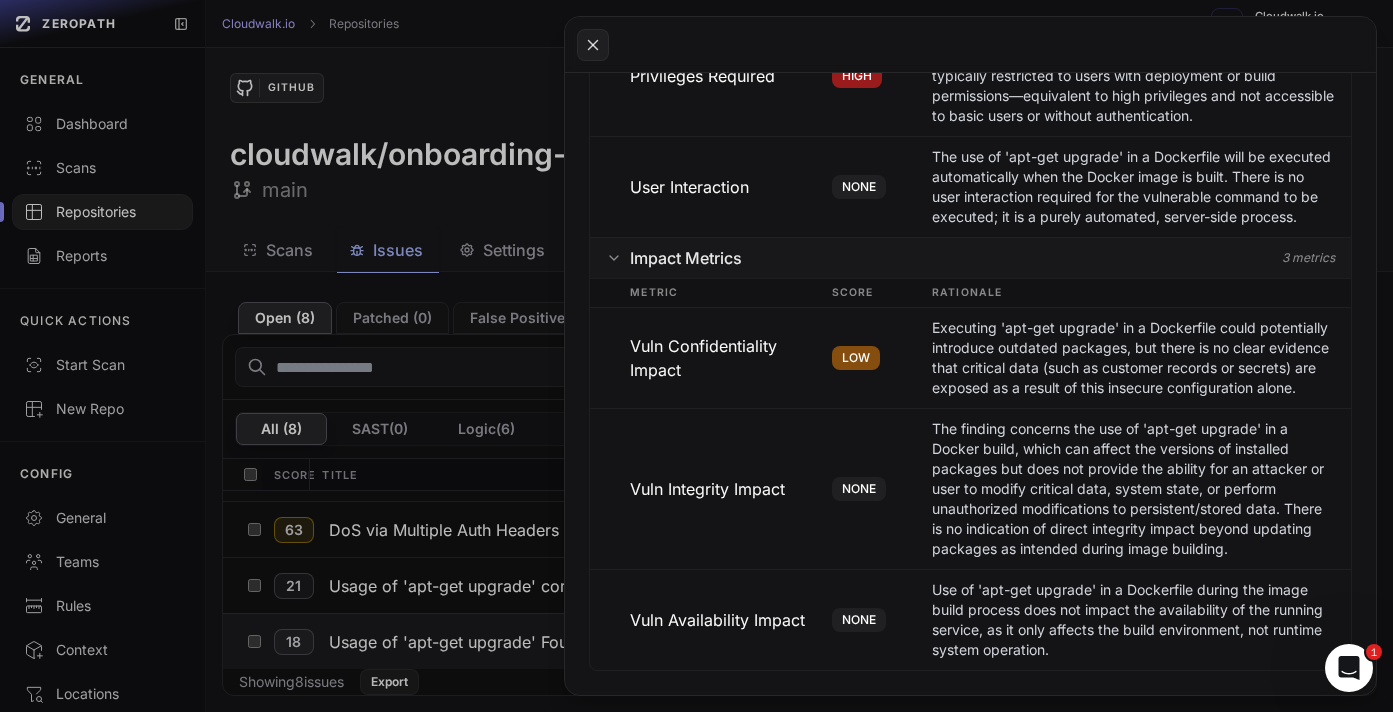 click 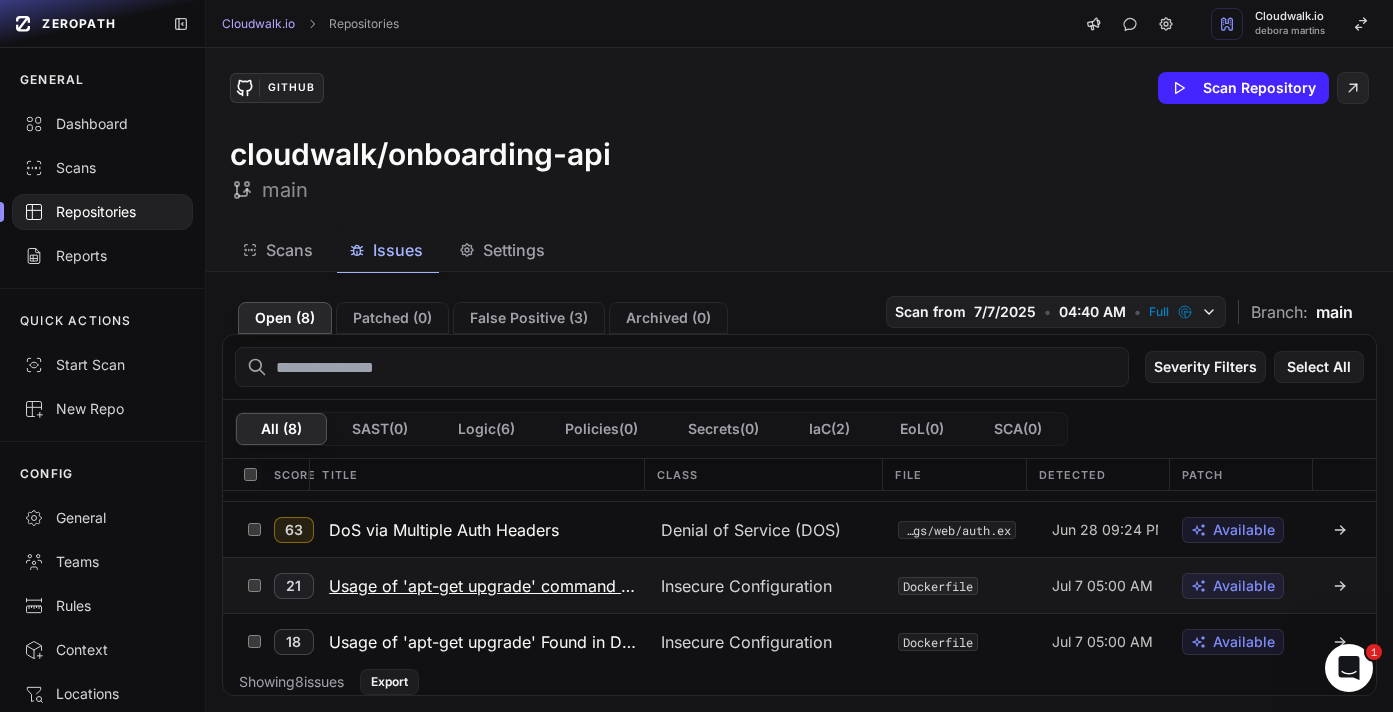 click 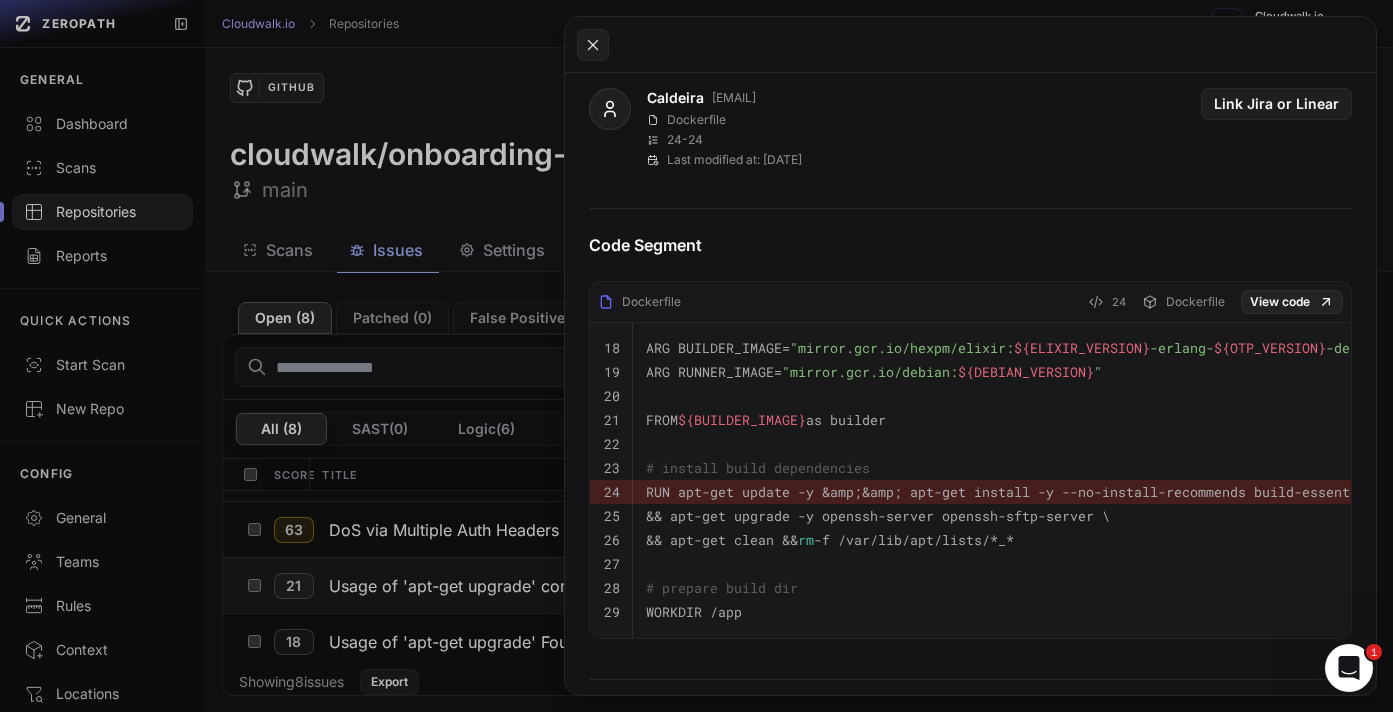 scroll, scrollTop: 656, scrollLeft: 0, axis: vertical 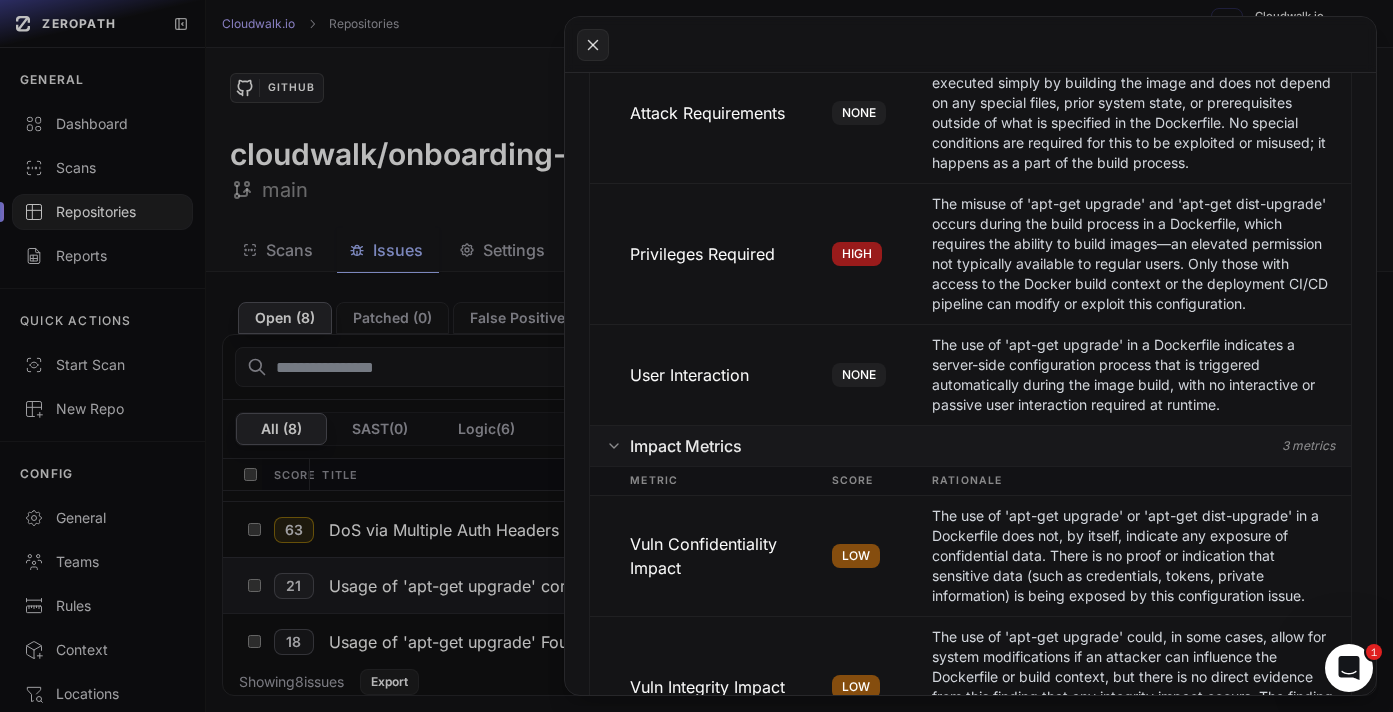 click 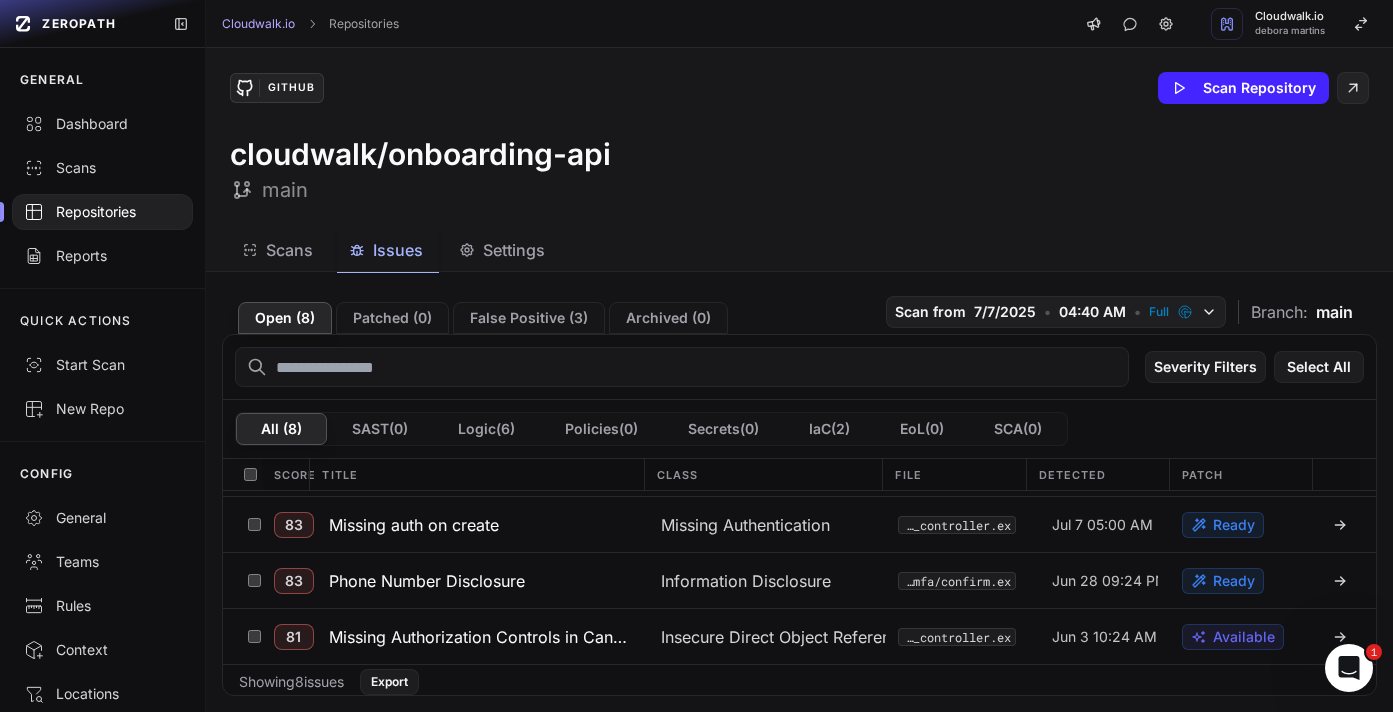 scroll, scrollTop: 96, scrollLeft: 0, axis: vertical 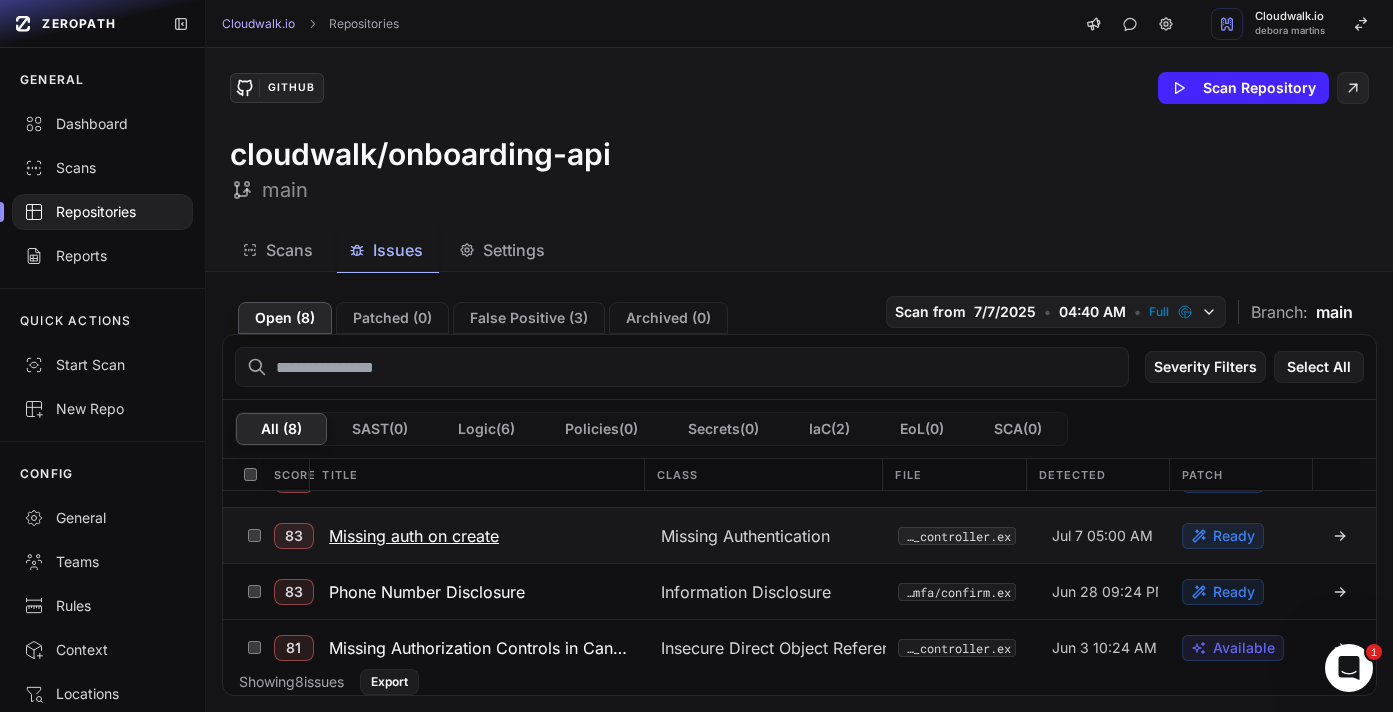 click 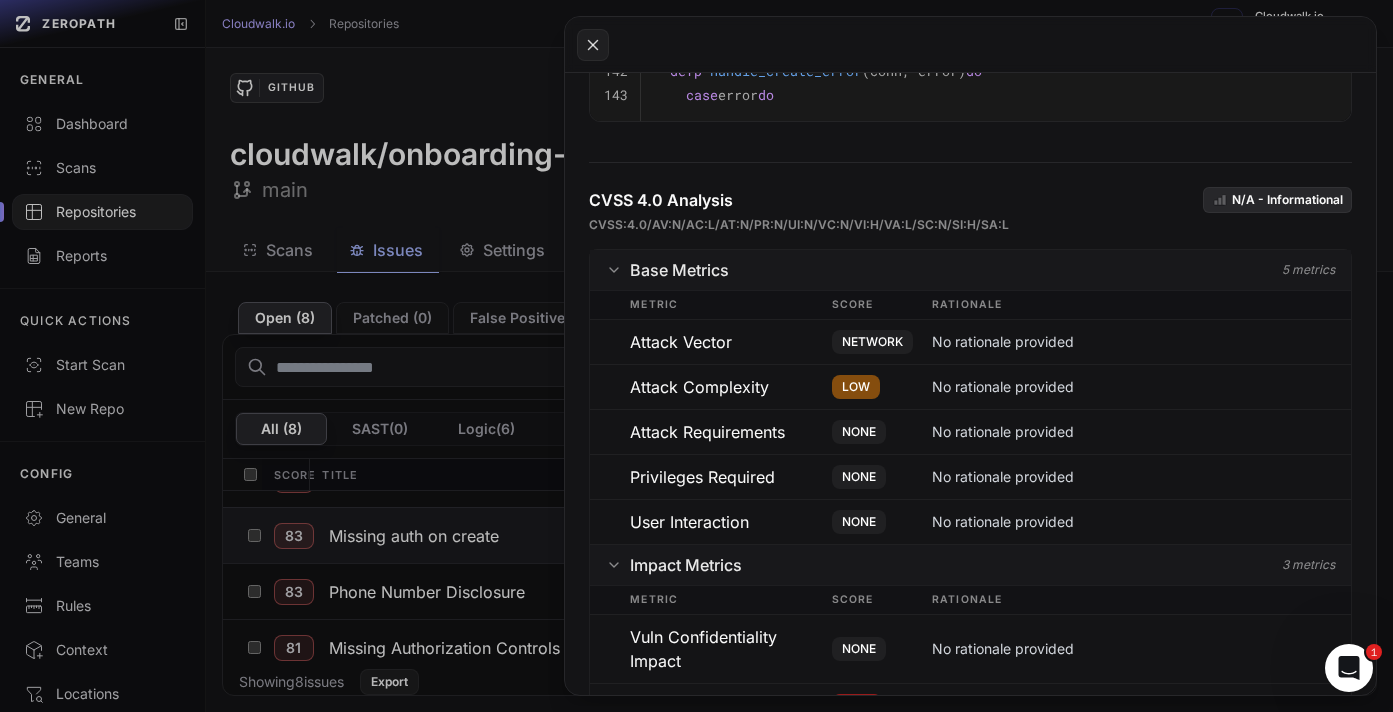 scroll, scrollTop: 1864, scrollLeft: 0, axis: vertical 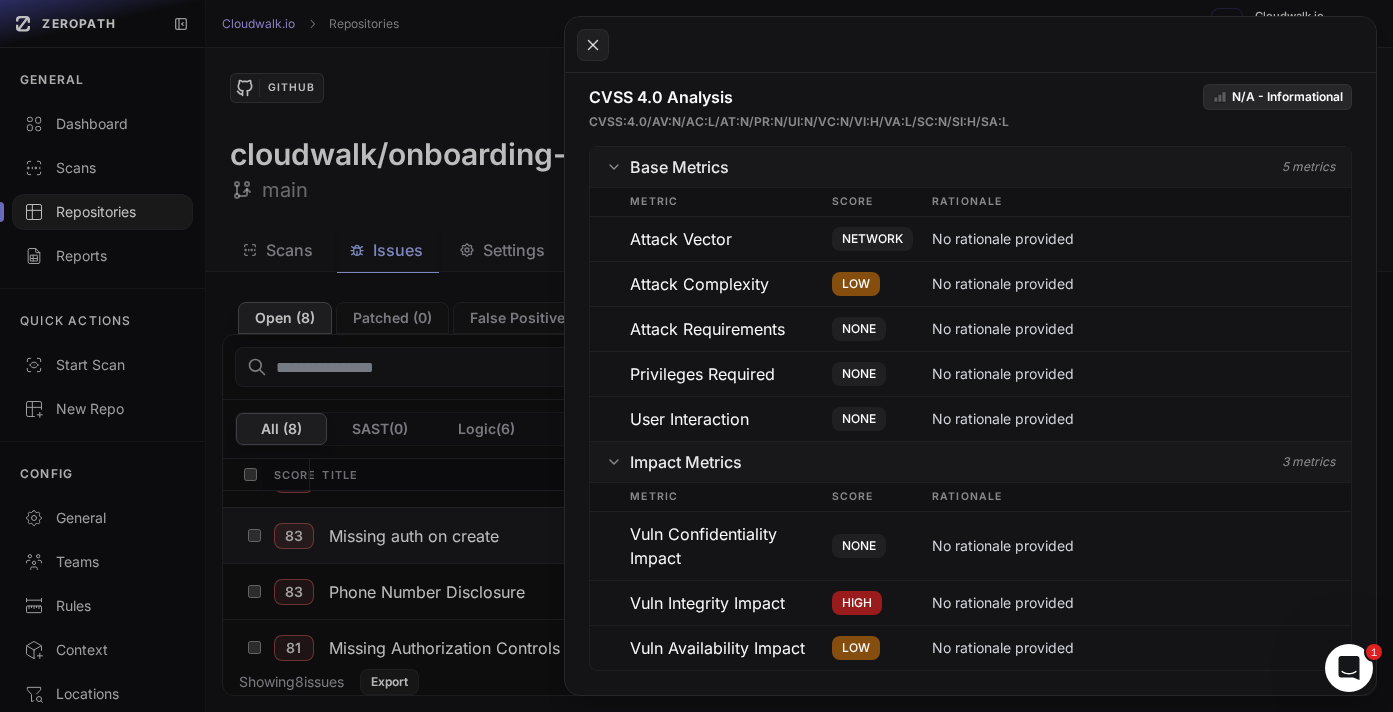 click 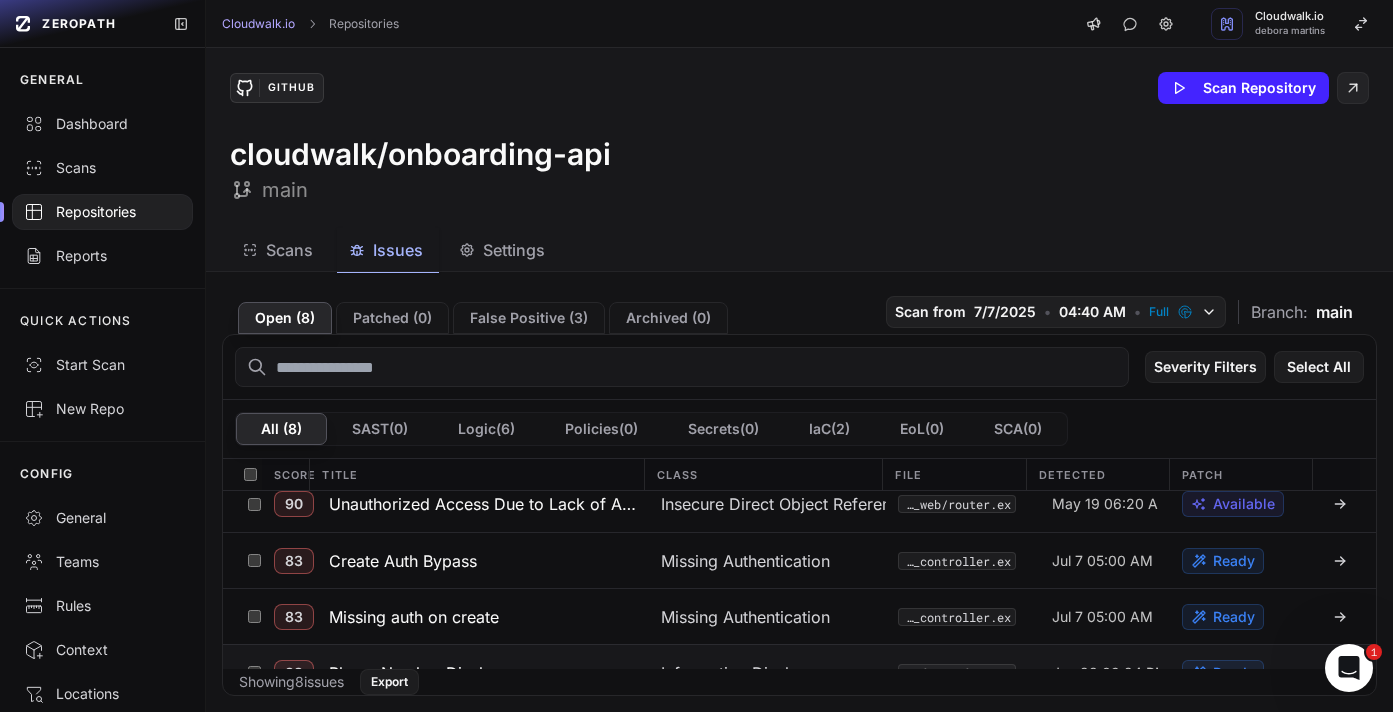 scroll, scrollTop: 0, scrollLeft: 0, axis: both 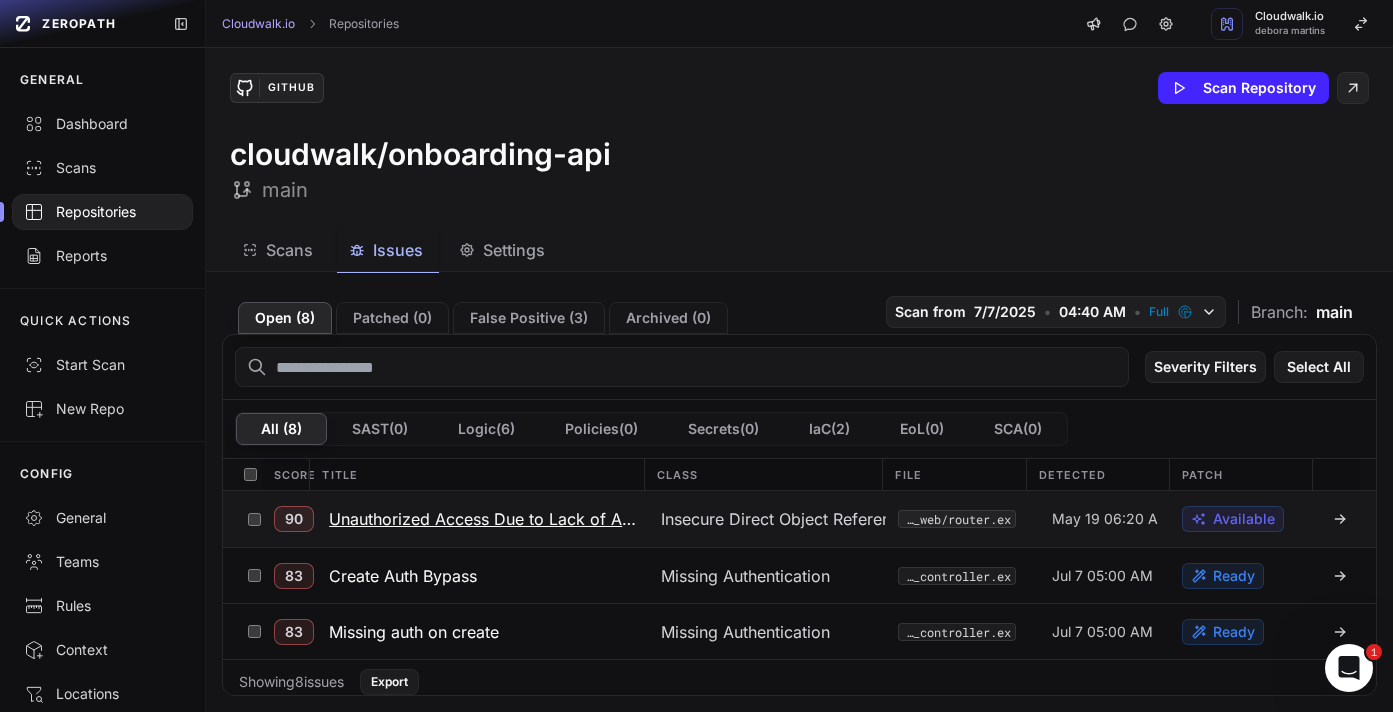 click 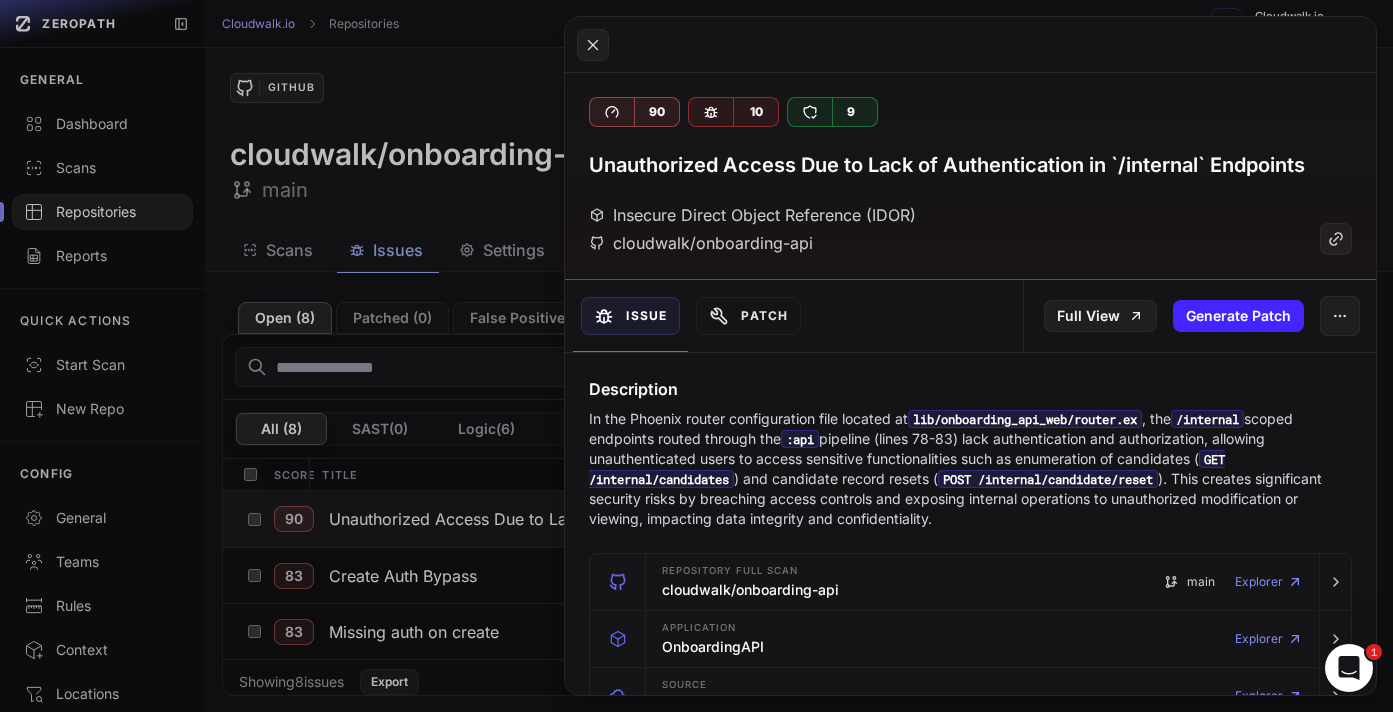 click 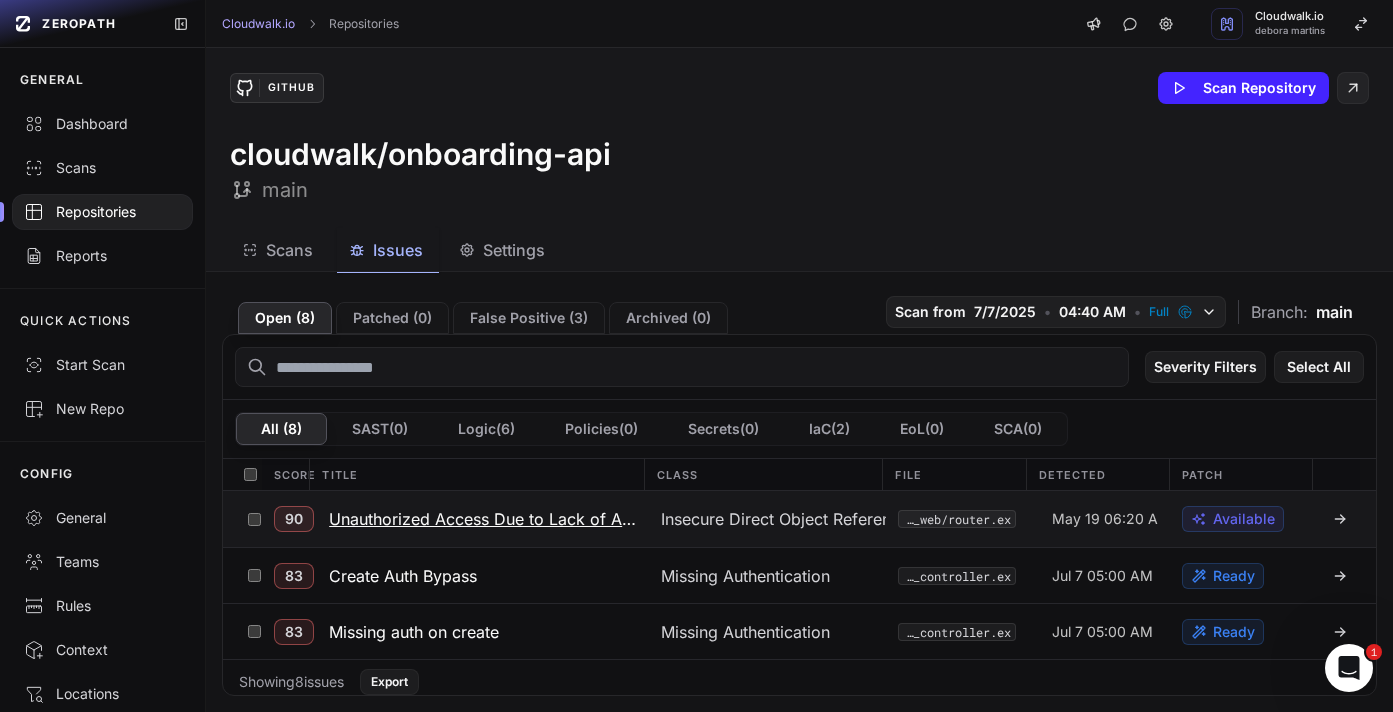 click 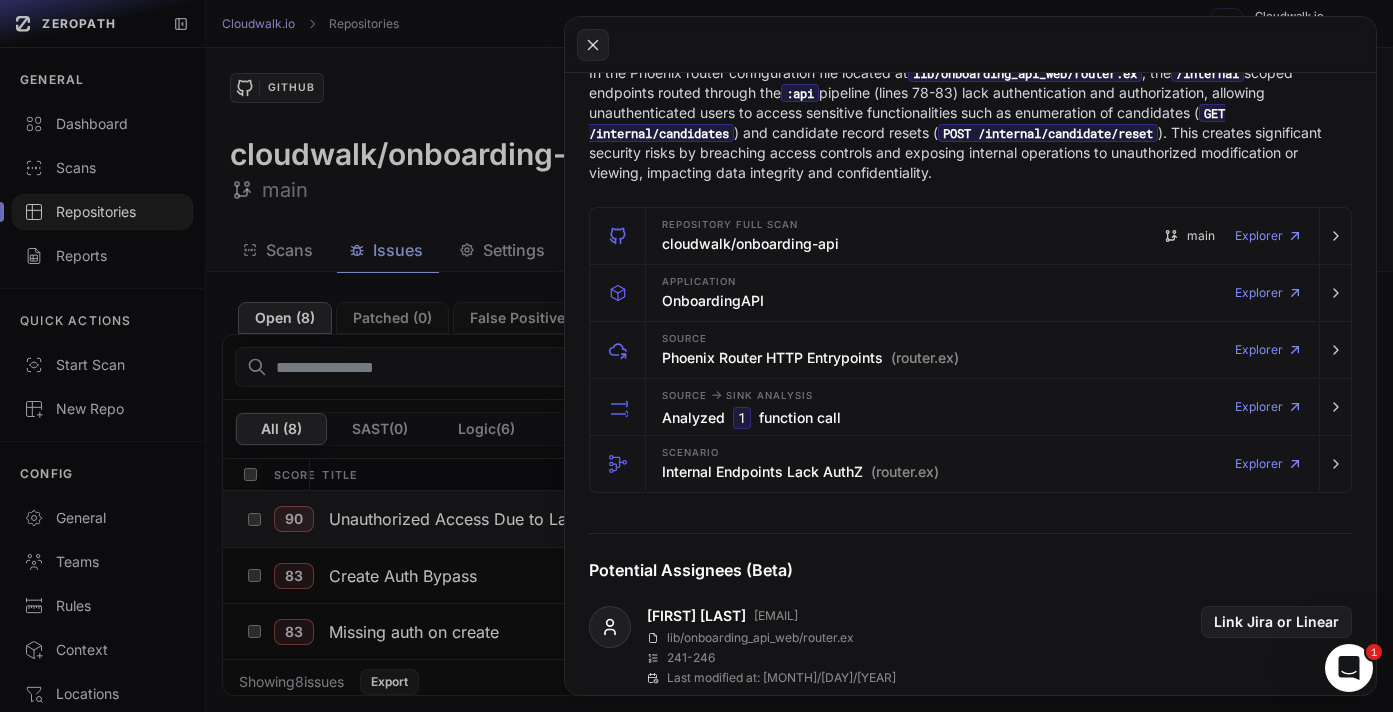 scroll, scrollTop: 0, scrollLeft: 0, axis: both 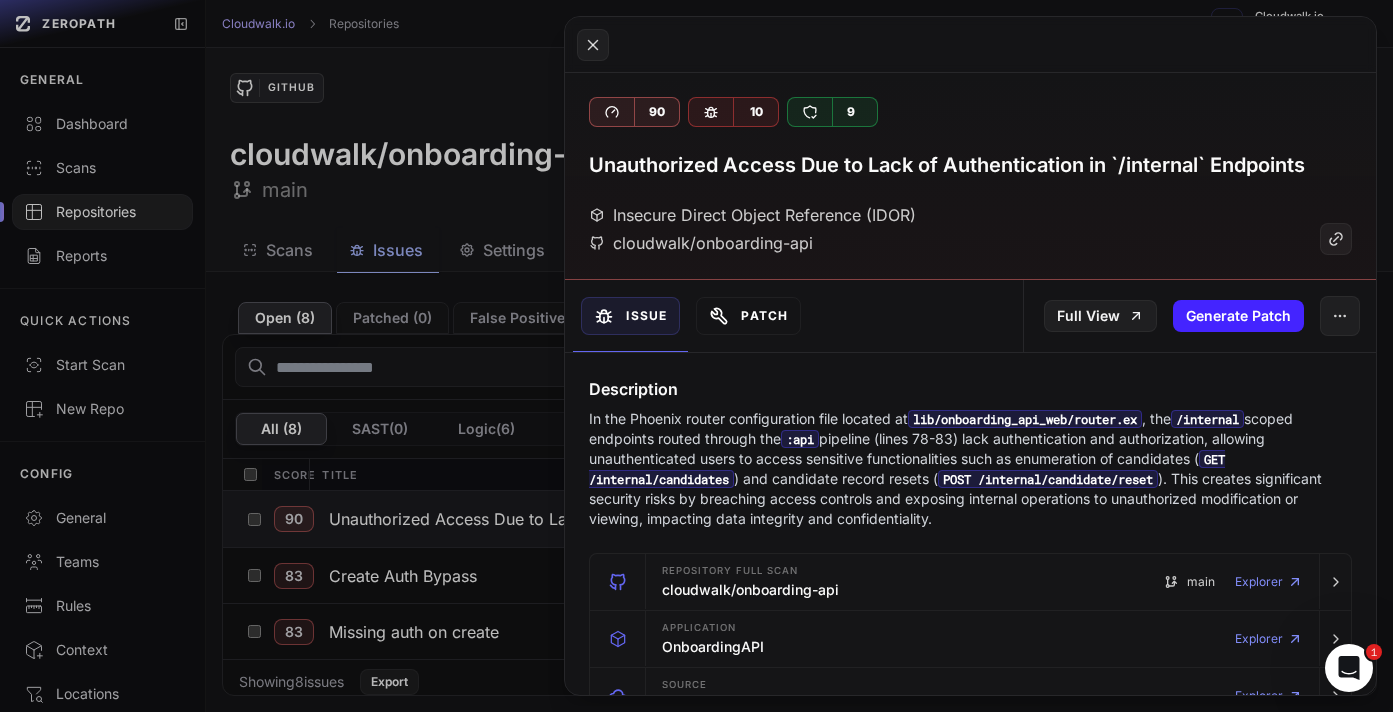 click on "Patch" at bounding box center [748, 316] 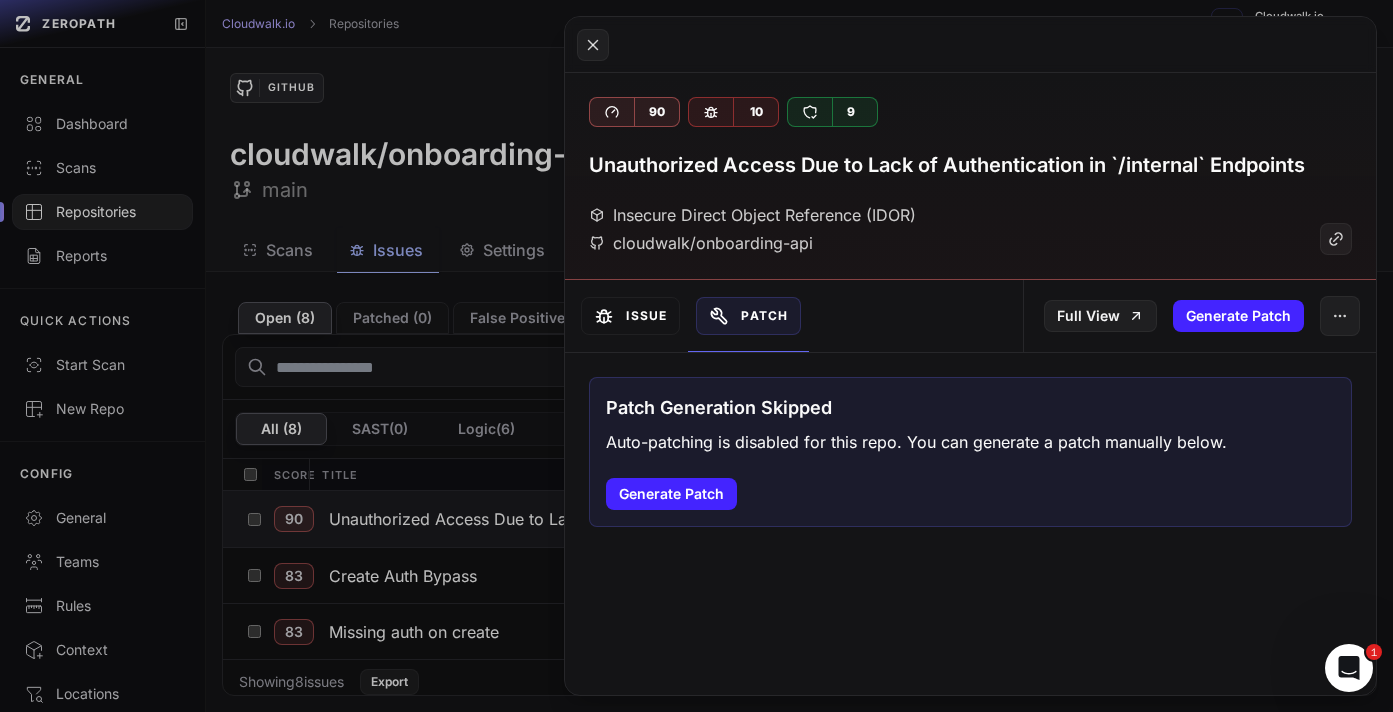 click on "Issue" at bounding box center (630, 316) 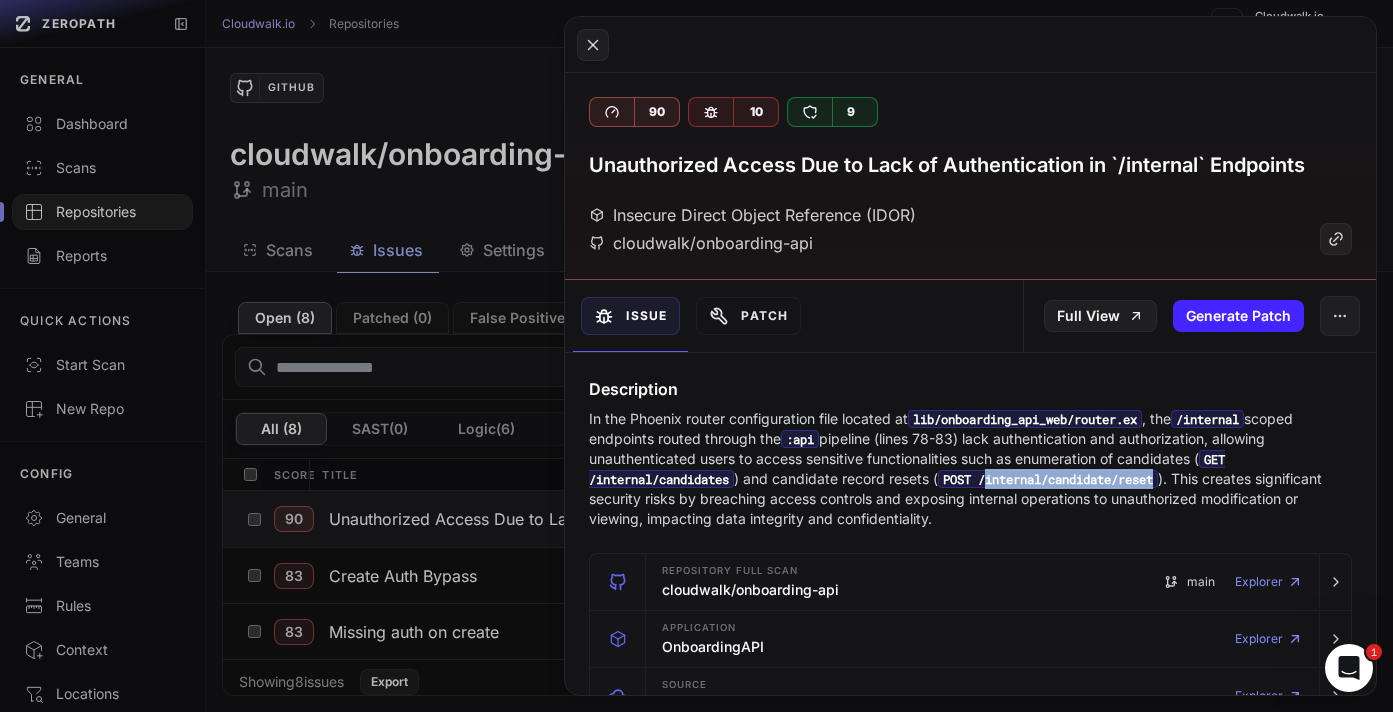 drag, startPoint x: 1174, startPoint y: 482, endPoint x: 991, endPoint y: 484, distance: 183.01093 